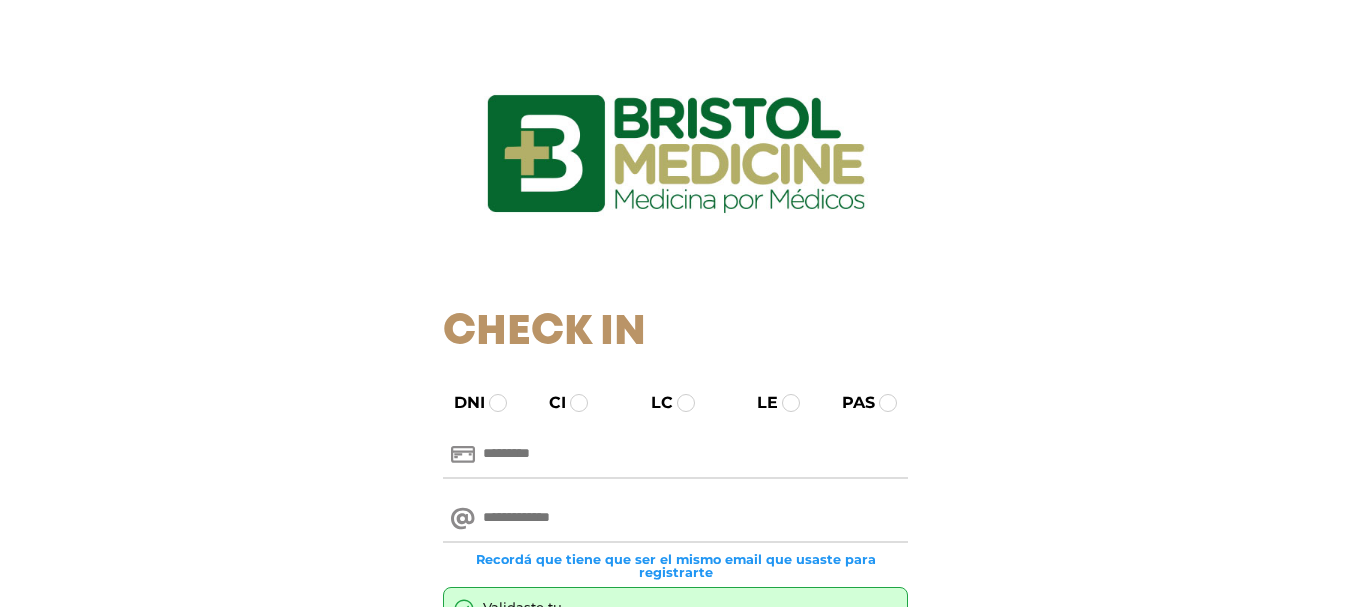 scroll, scrollTop: 0, scrollLeft: 0, axis: both 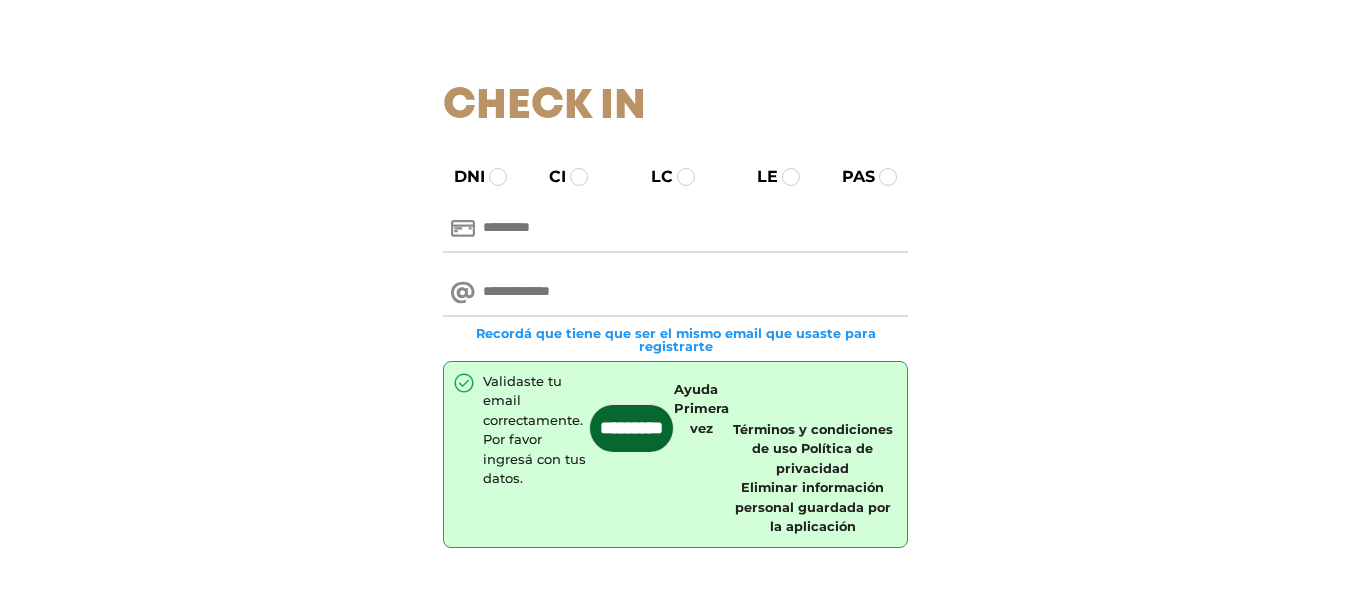 click at bounding box center [675, 229] 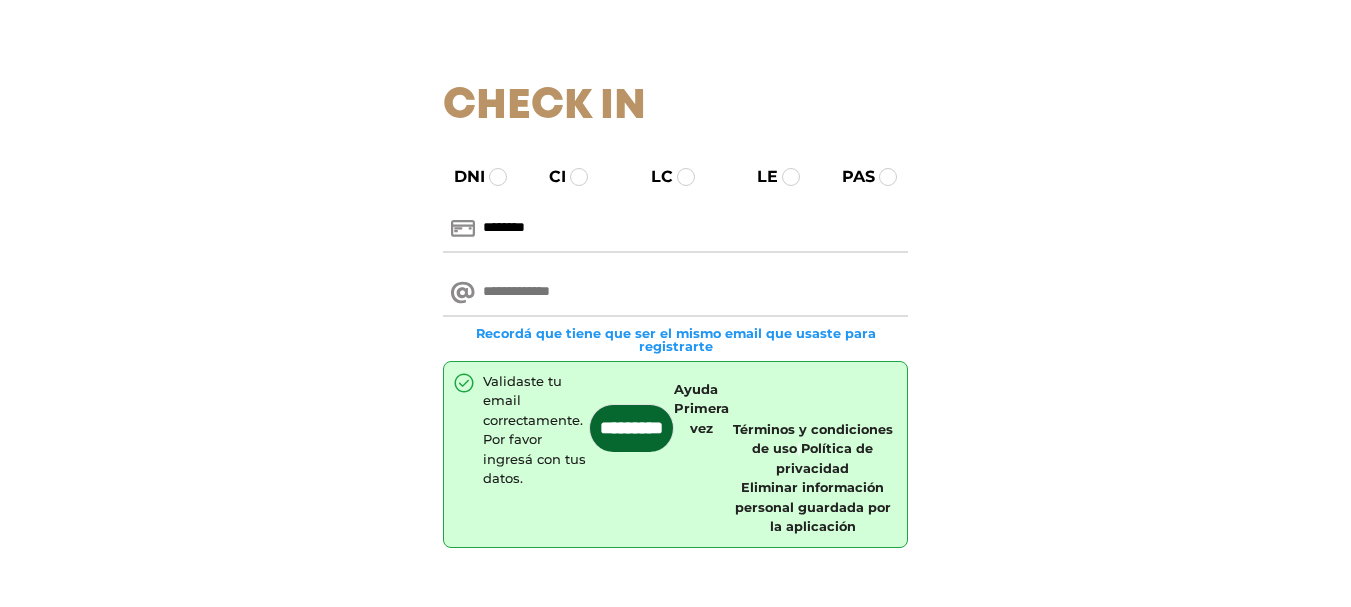 type on "********" 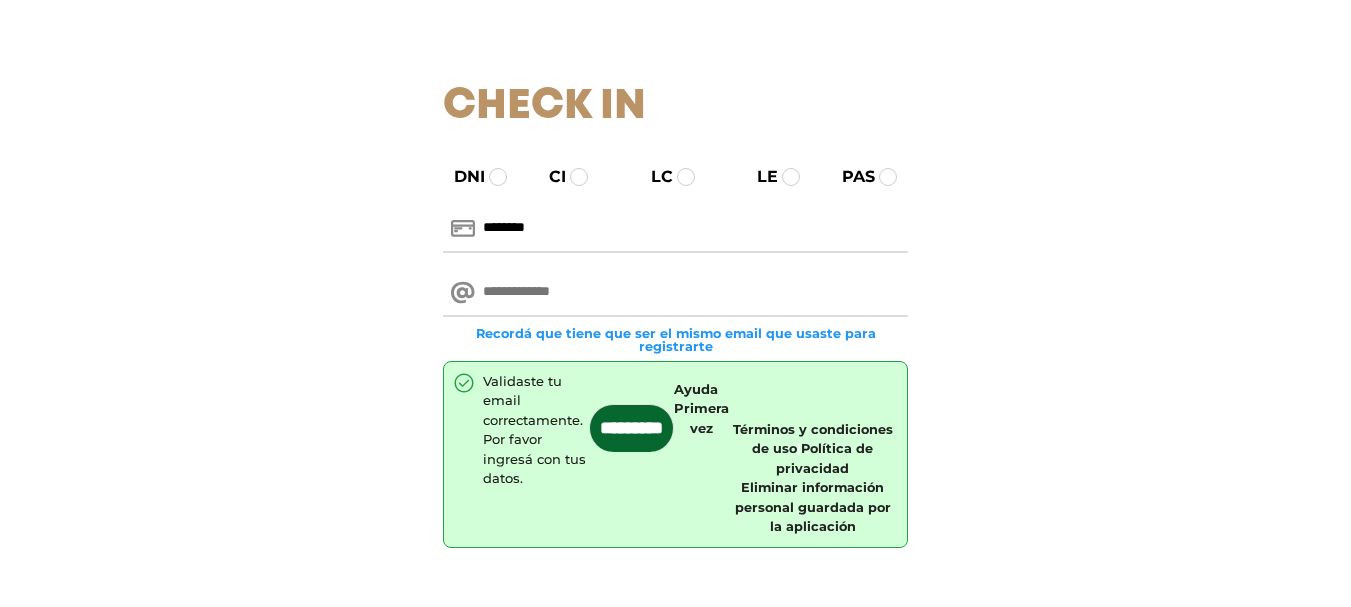 type on "**********" 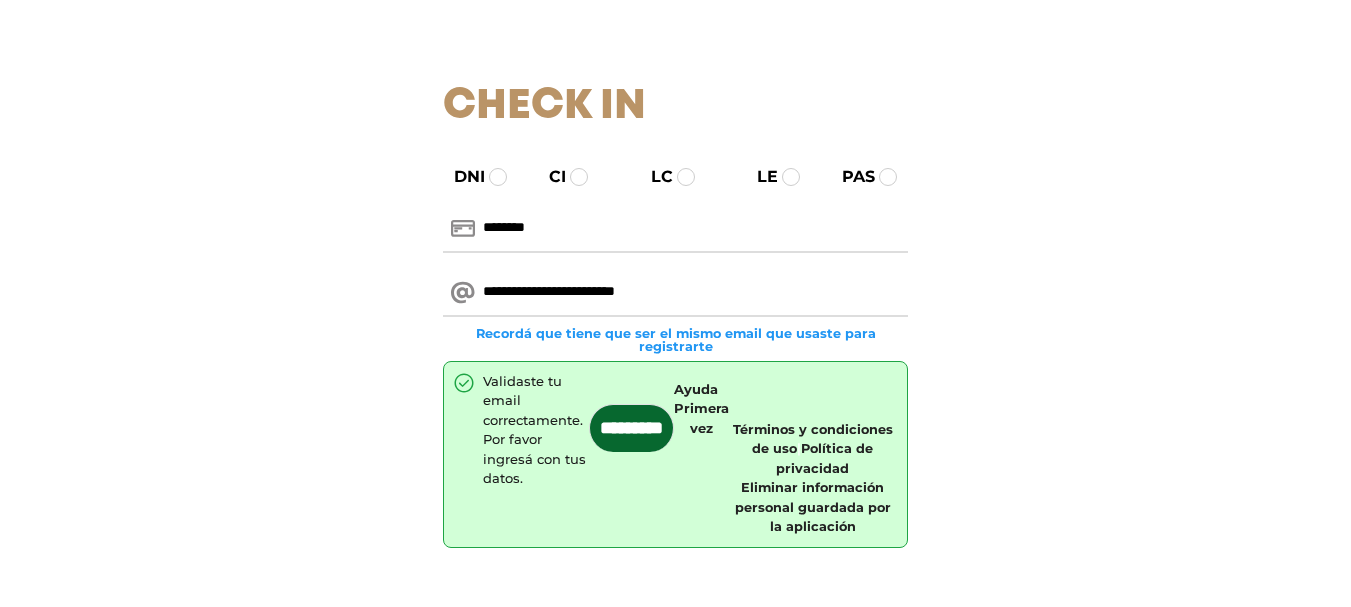 click on "*********" at bounding box center (631, 428) 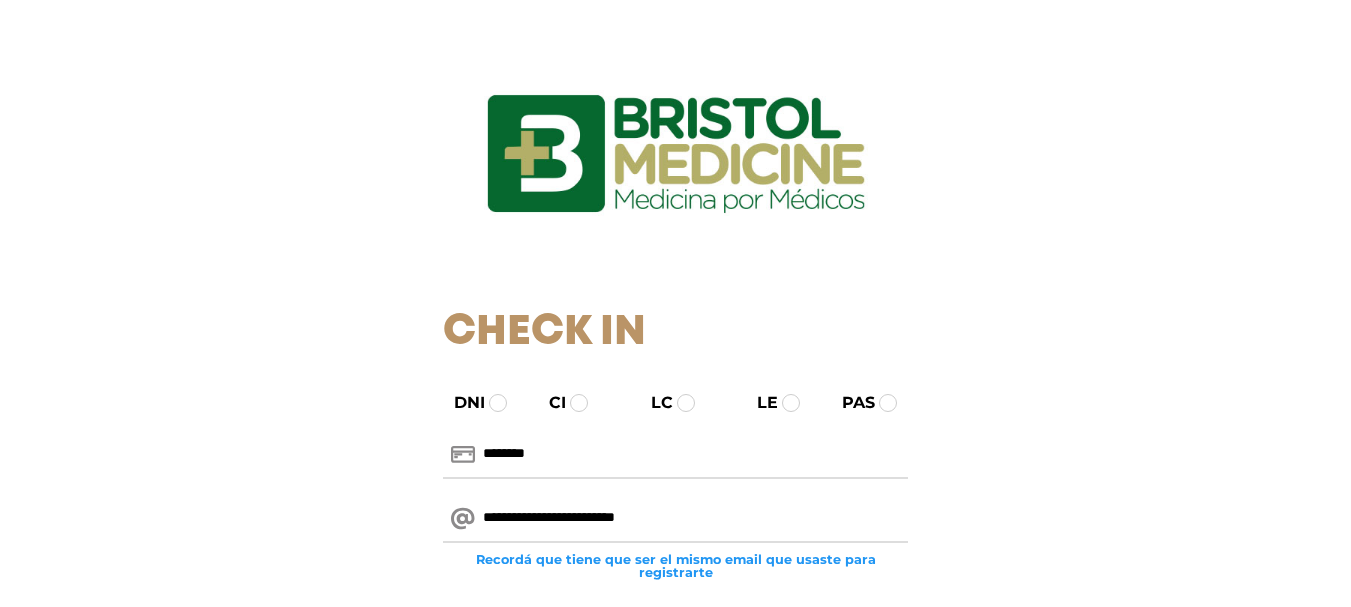 scroll, scrollTop: 0, scrollLeft: 0, axis: both 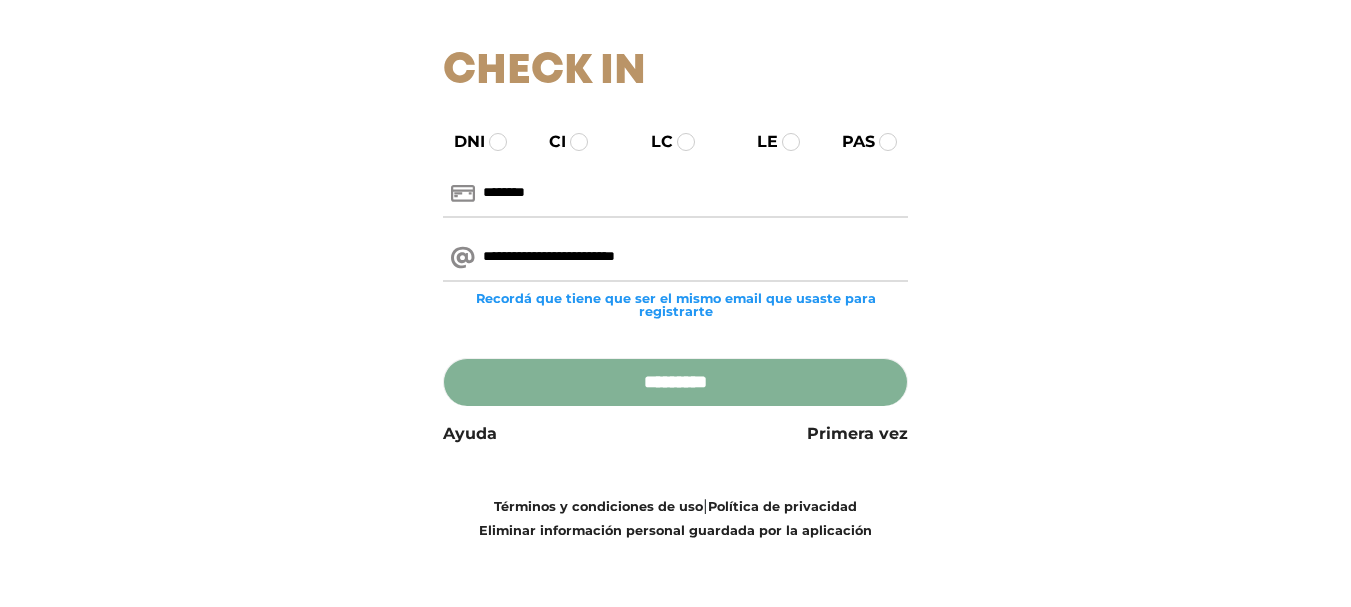 click on "*********" at bounding box center [675, 382] 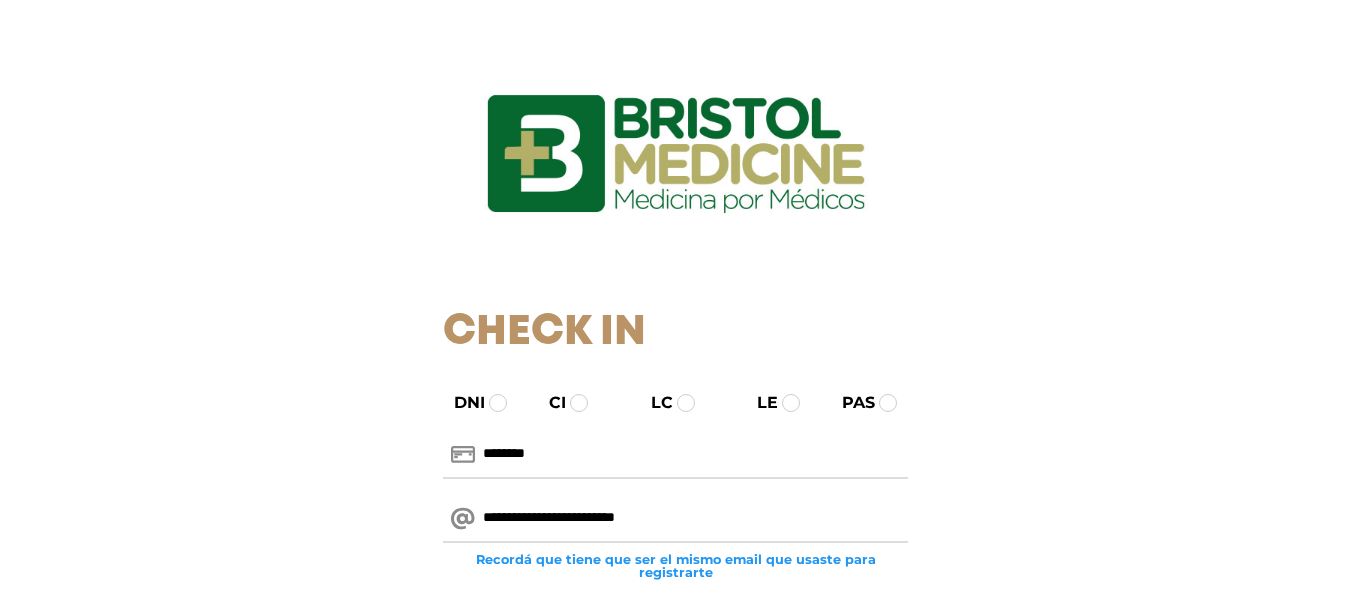 scroll, scrollTop: 0, scrollLeft: 0, axis: both 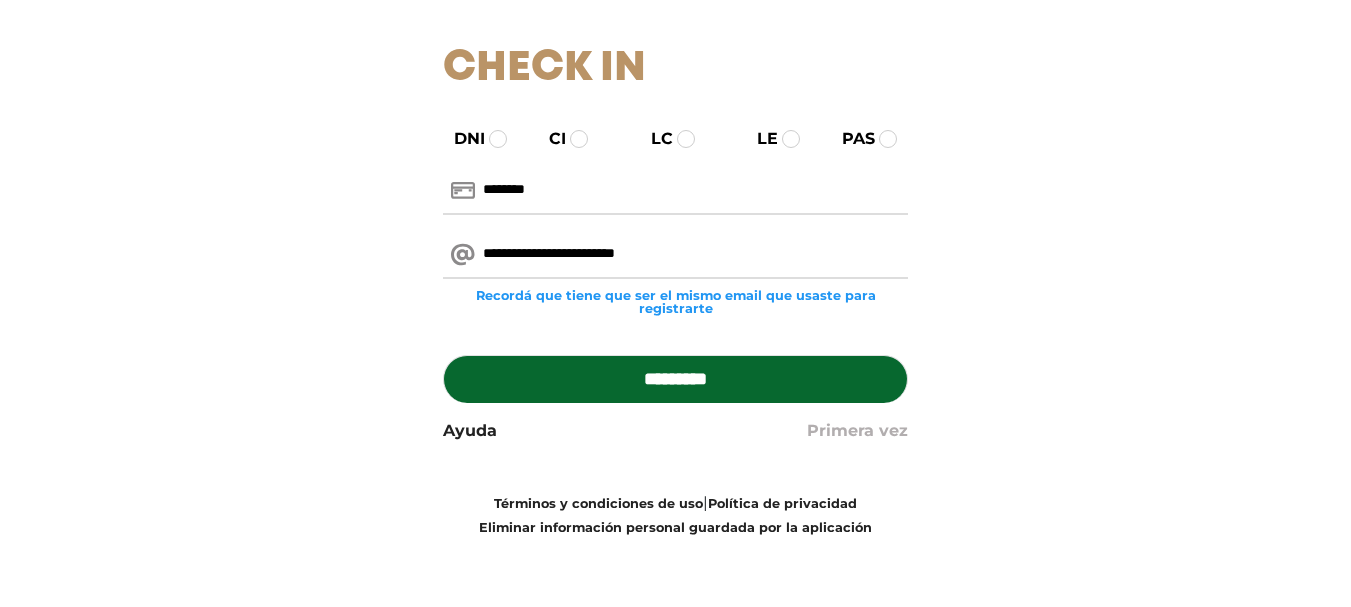 click on "Primera vez" at bounding box center (857, 431) 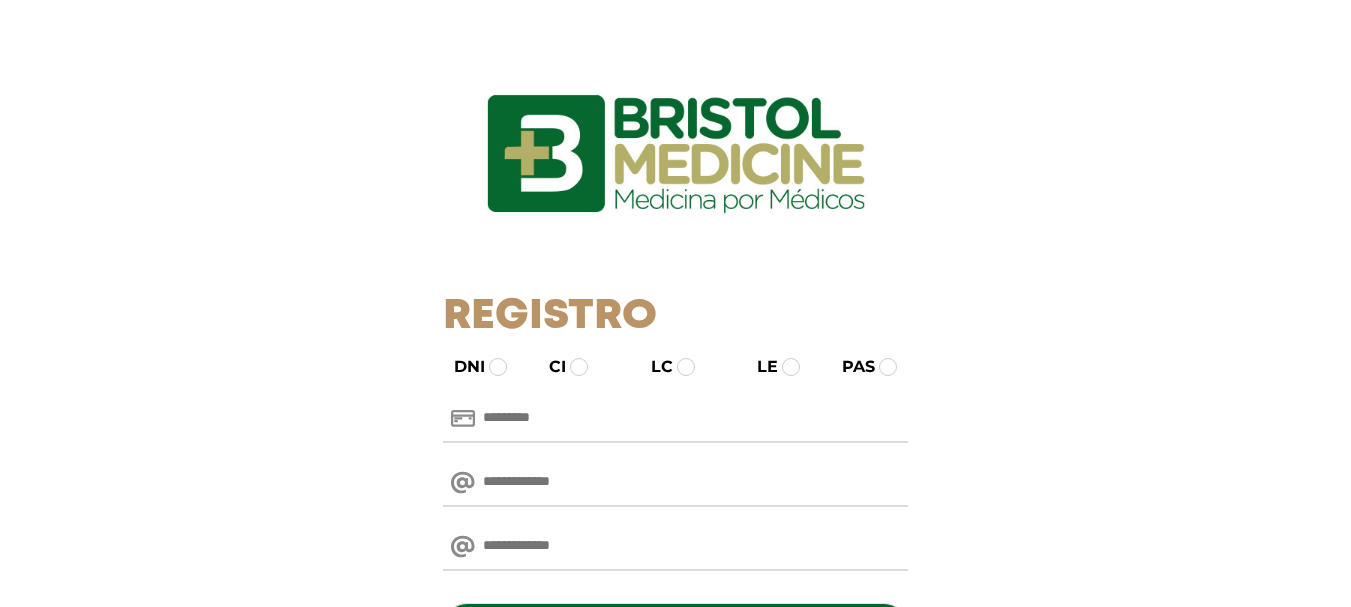 scroll, scrollTop: 0, scrollLeft: 0, axis: both 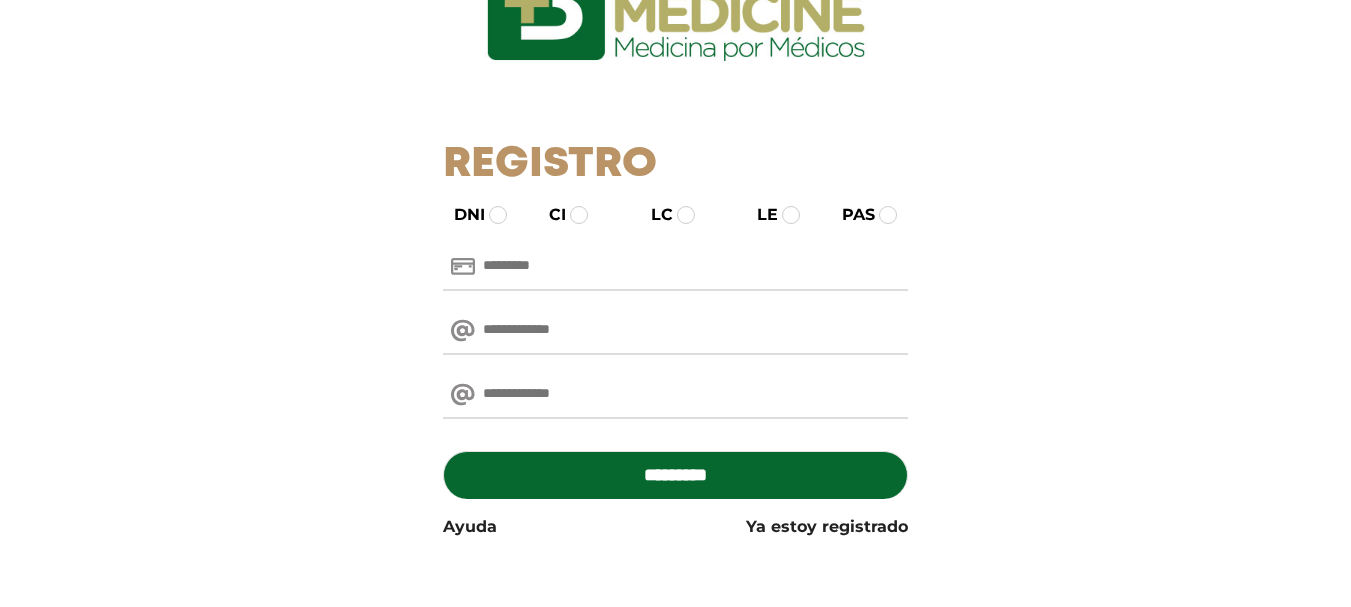 click at bounding box center (675, 267) 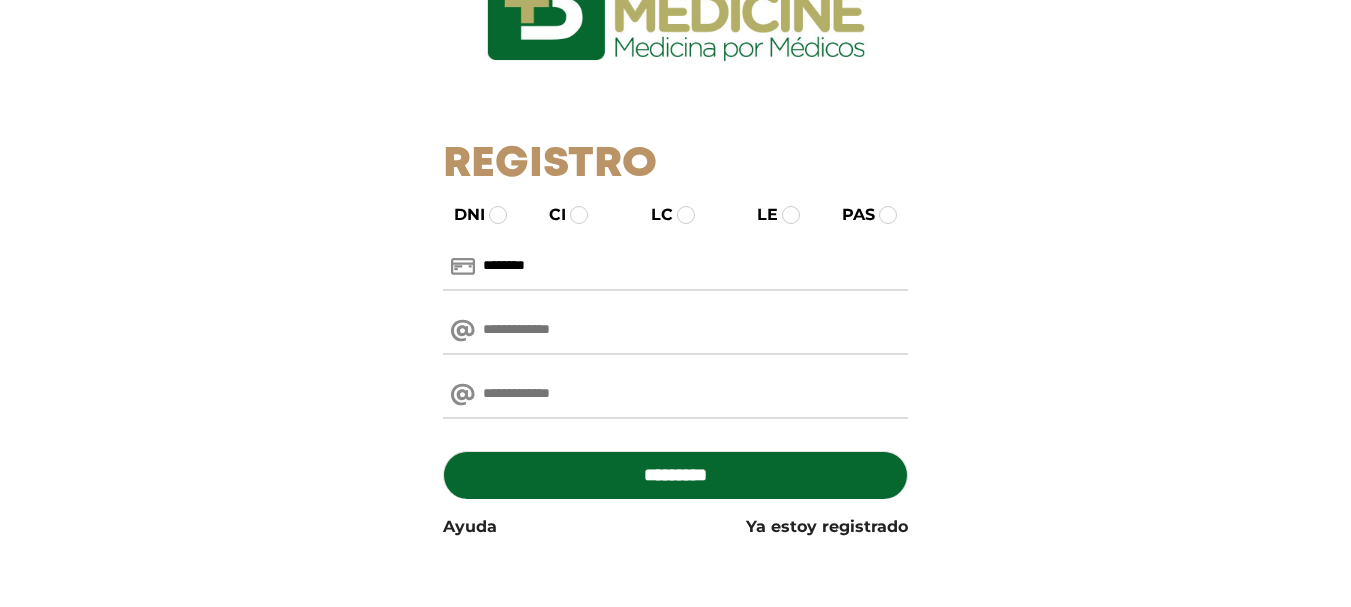 click at bounding box center [675, 331] 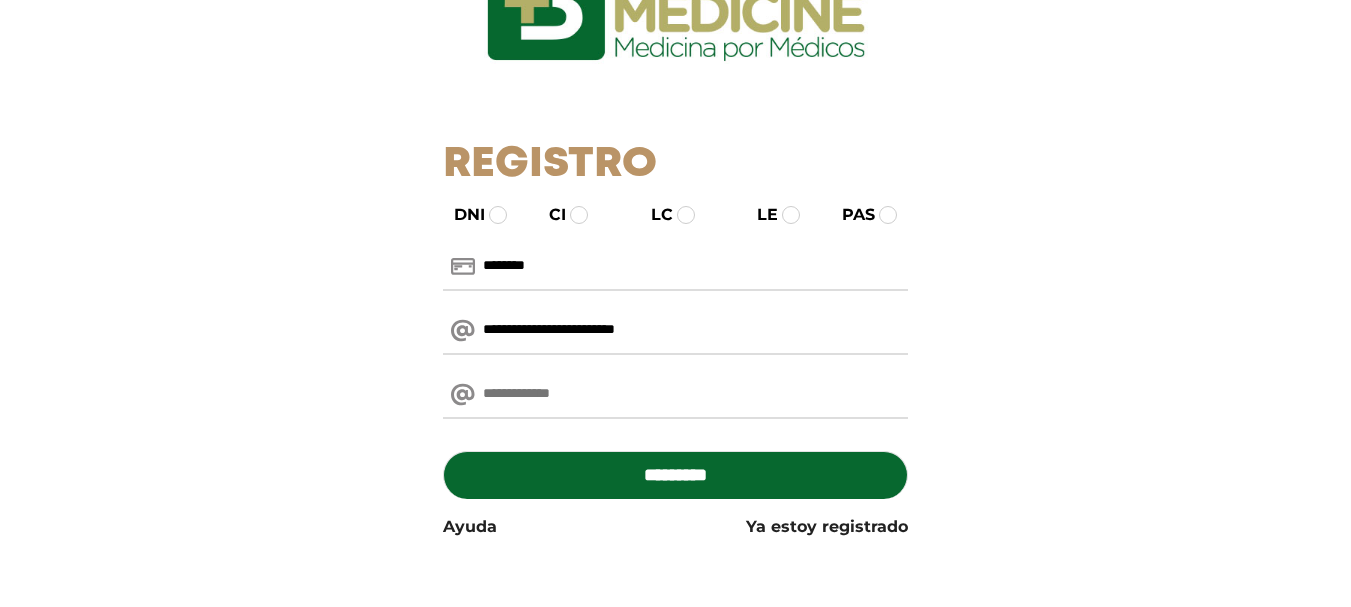 click at bounding box center [675, 395] 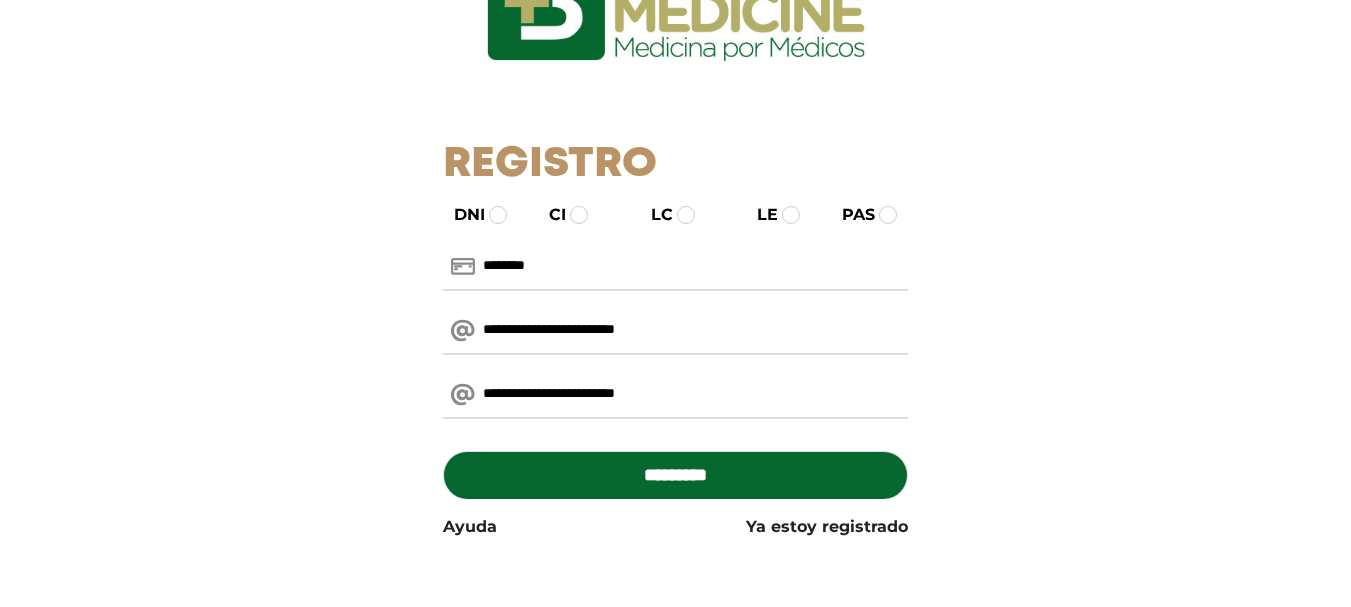 type on "**********" 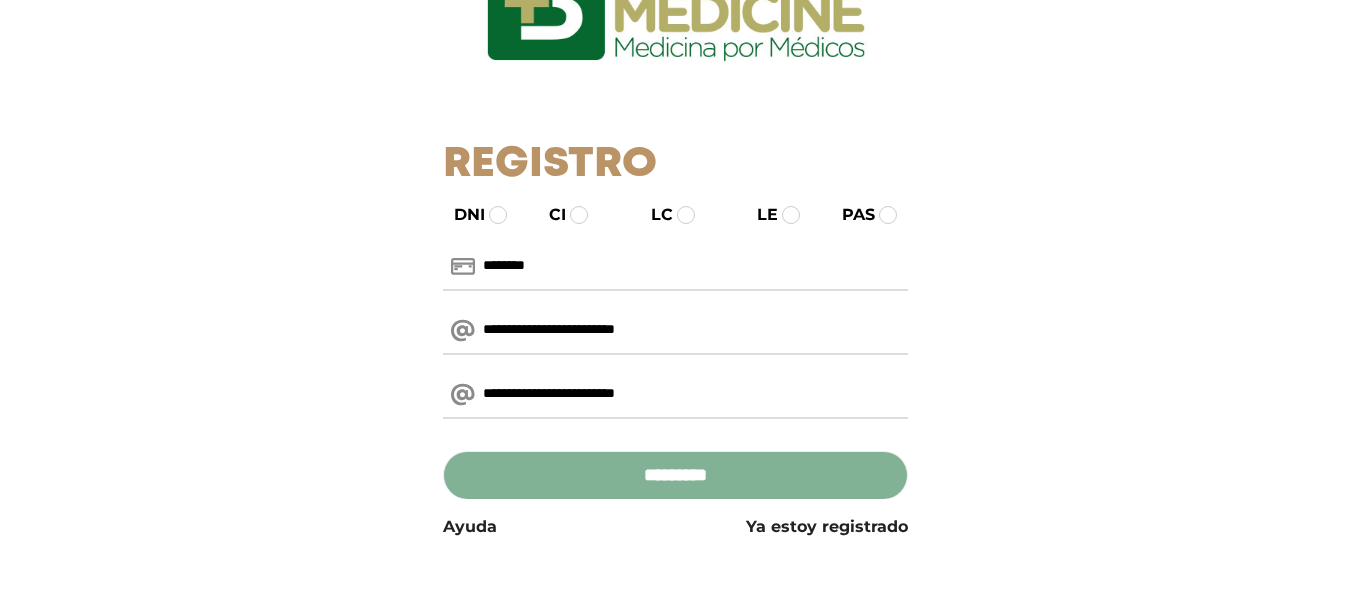 click on "*********" at bounding box center (675, 475) 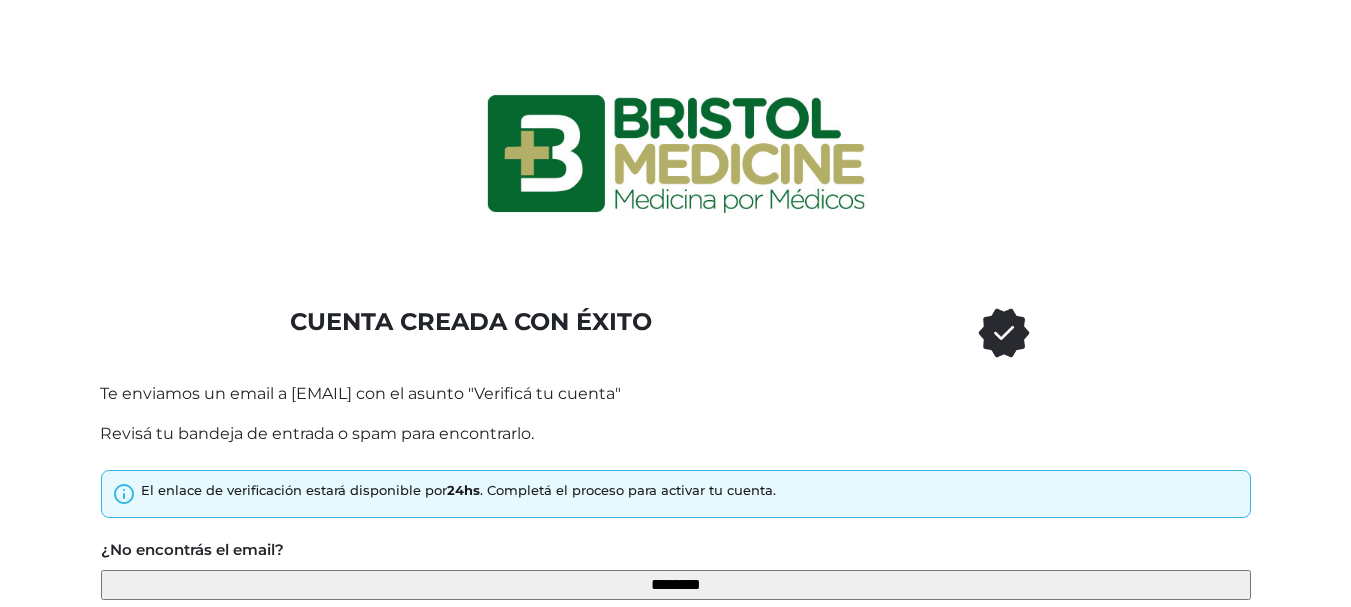 scroll, scrollTop: 0, scrollLeft: 0, axis: both 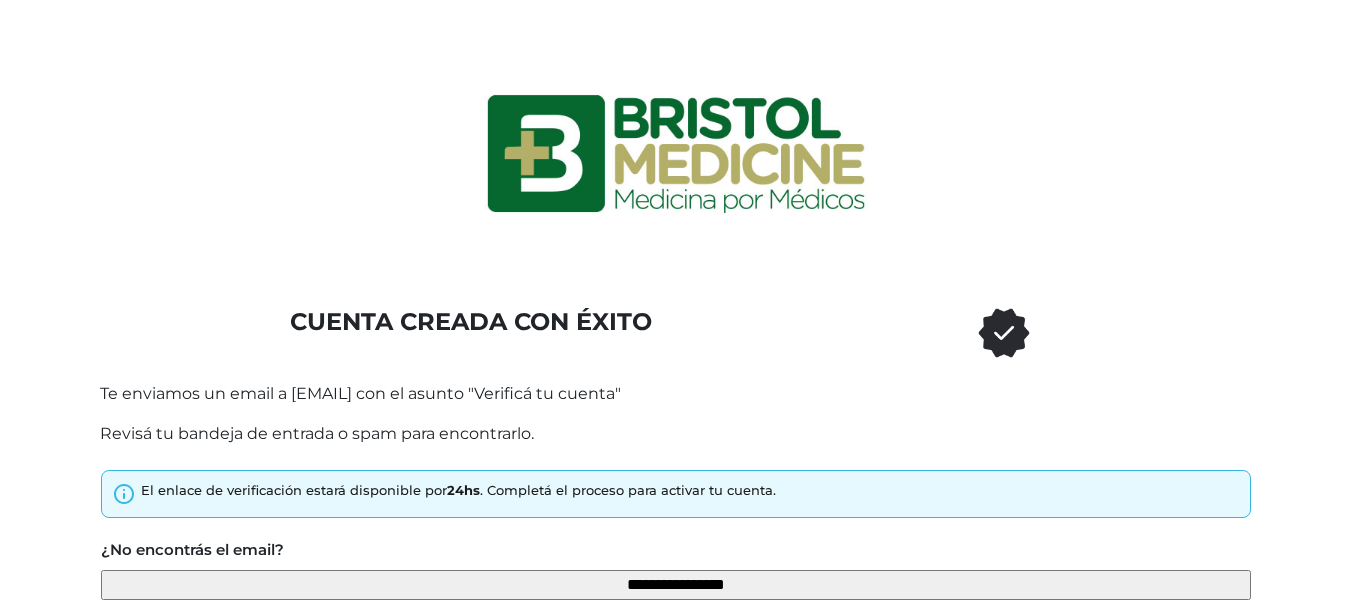 type on "**********" 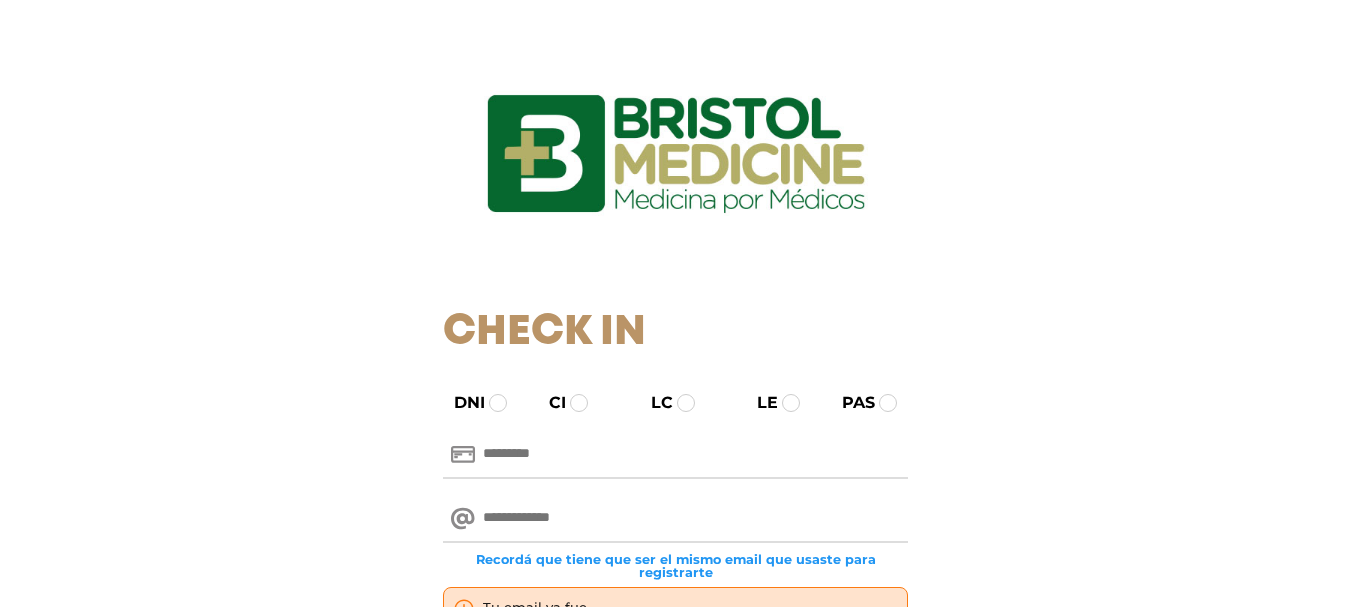 scroll, scrollTop: 0, scrollLeft: 0, axis: both 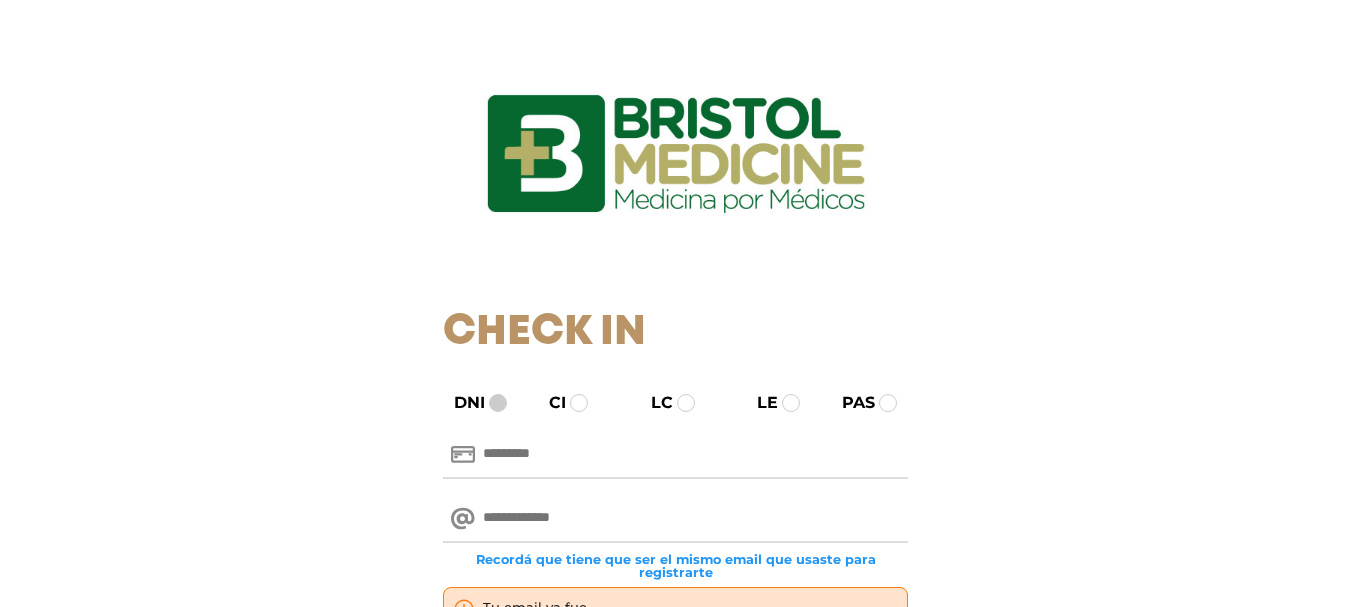 click at bounding box center (498, 403) 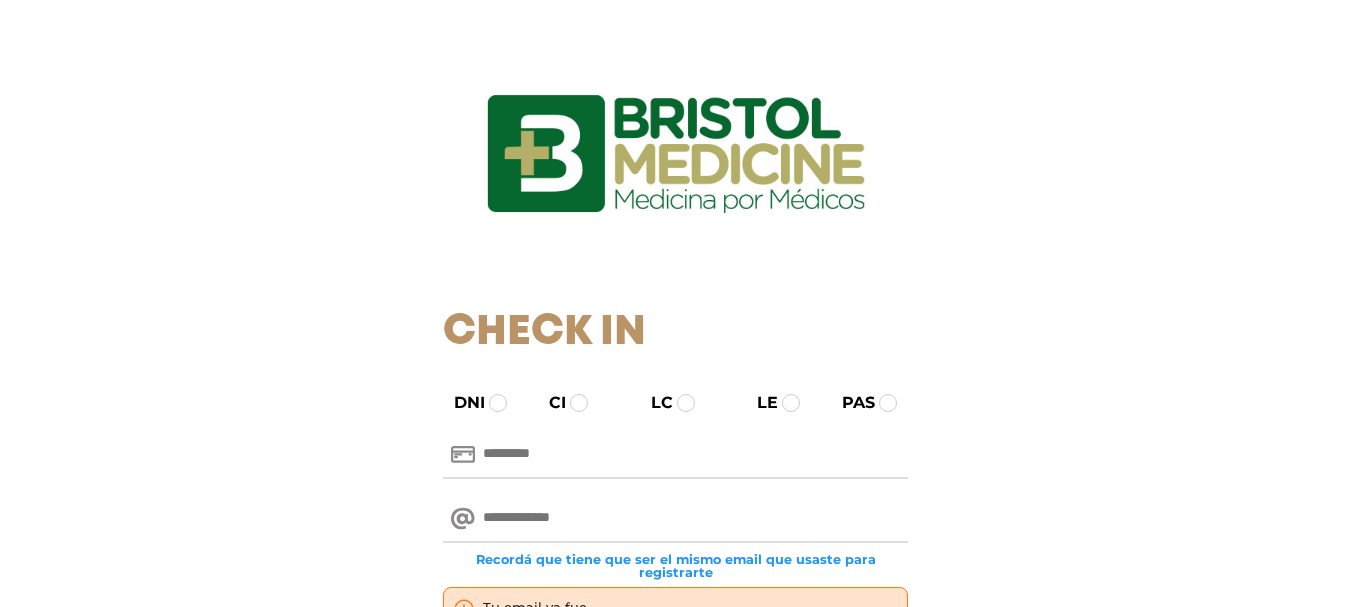 click at bounding box center (675, 455) 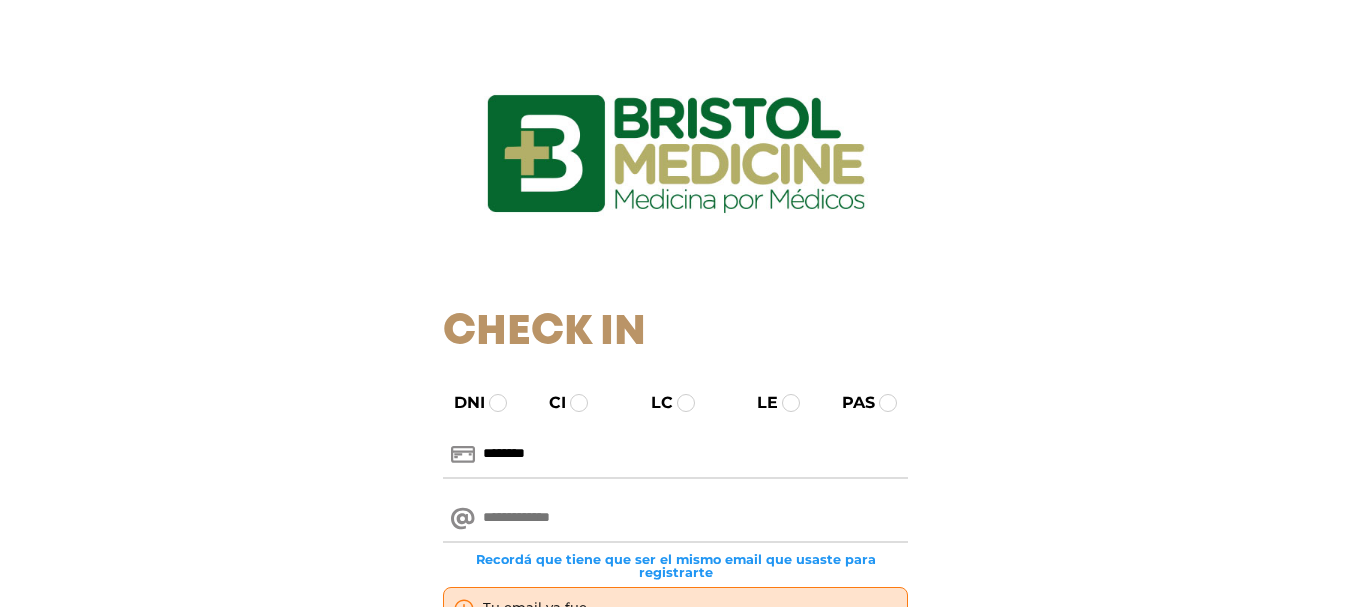 click at bounding box center [675, 519] 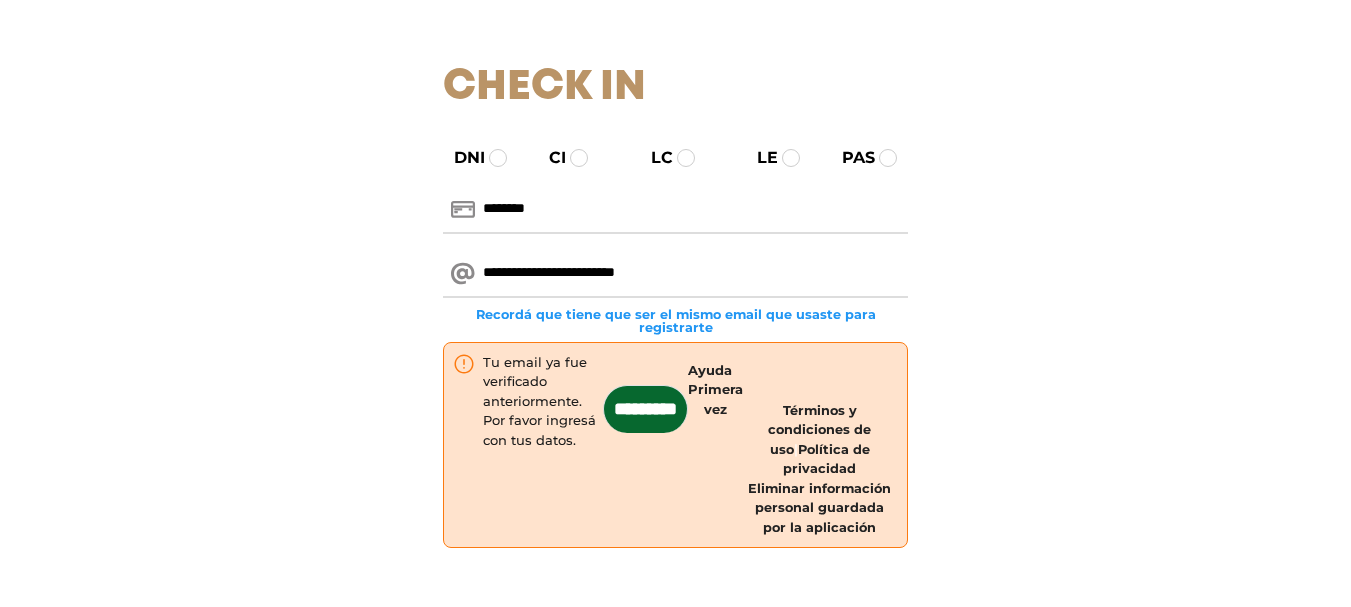 scroll, scrollTop: 282, scrollLeft: 0, axis: vertical 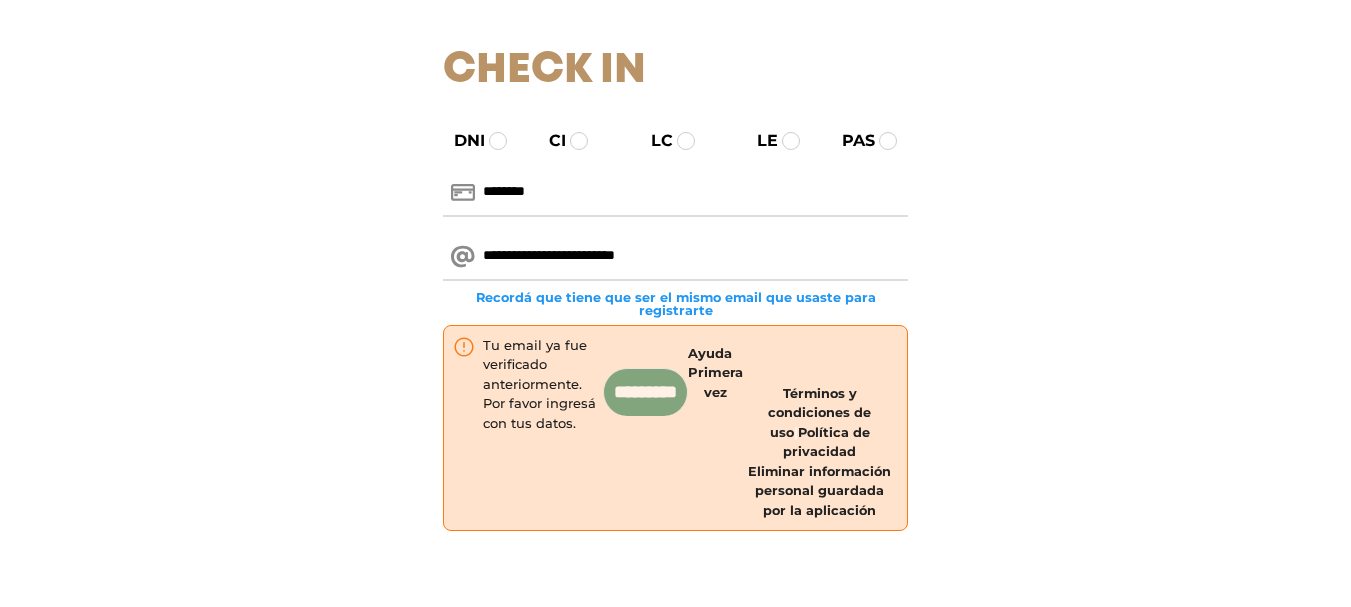 click on "*********" at bounding box center [645, 392] 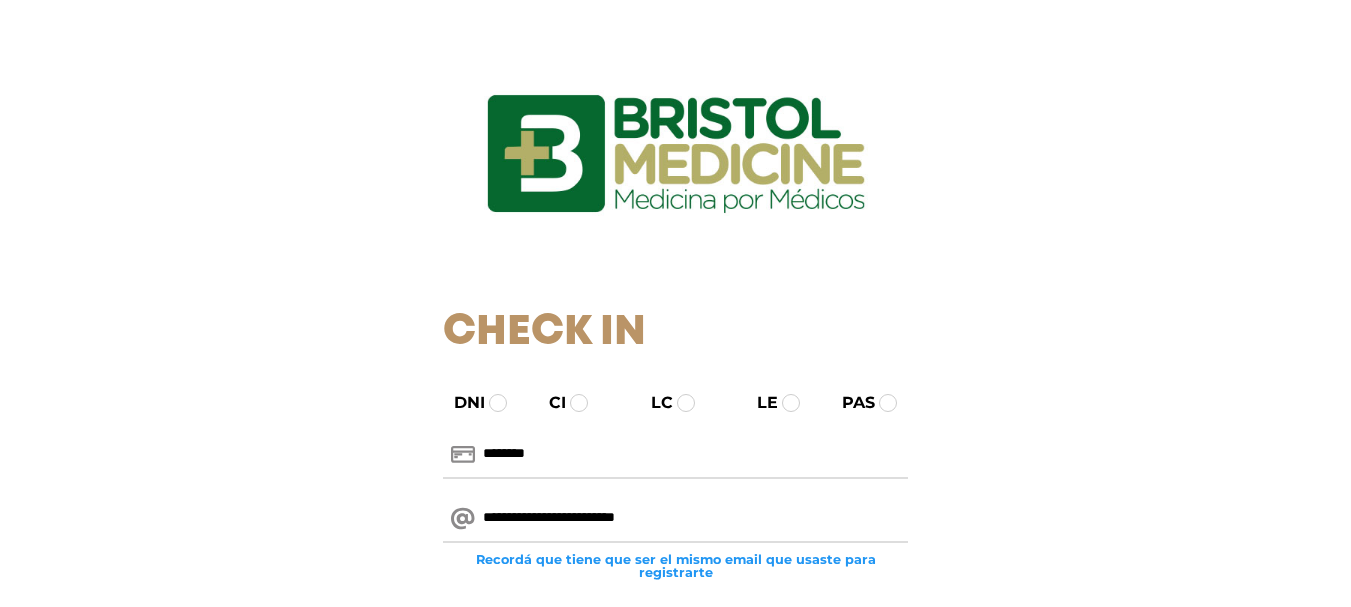 scroll, scrollTop: 0, scrollLeft: 0, axis: both 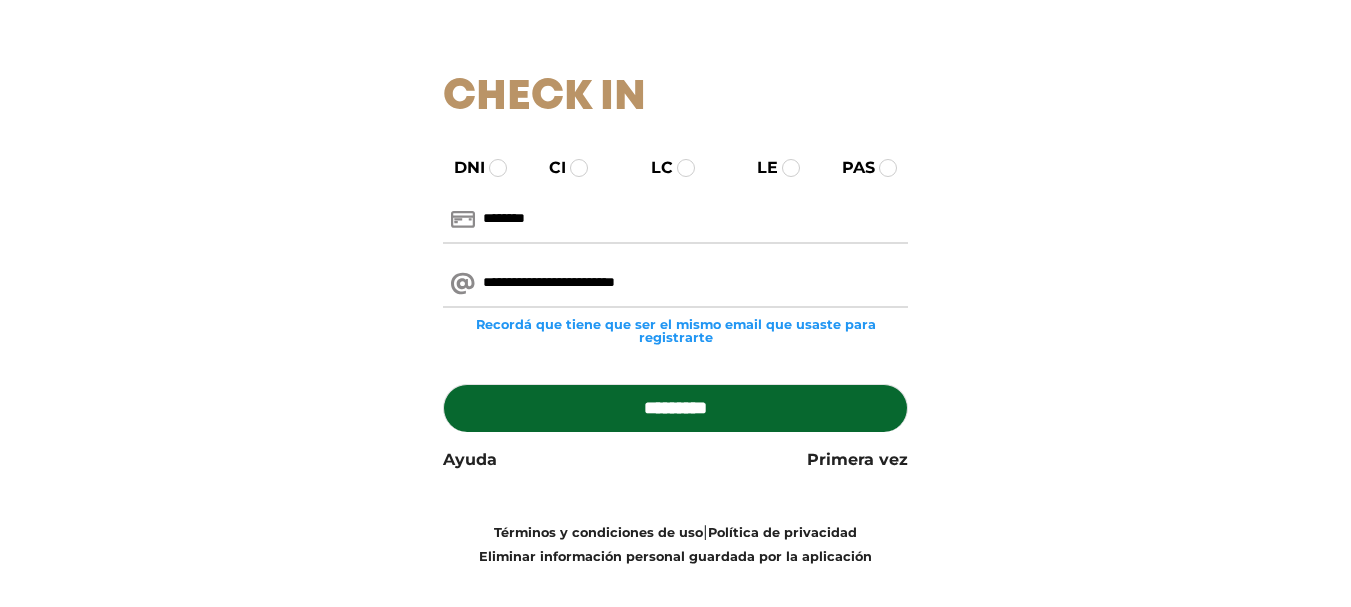 click on "*********" at bounding box center (675, 408) 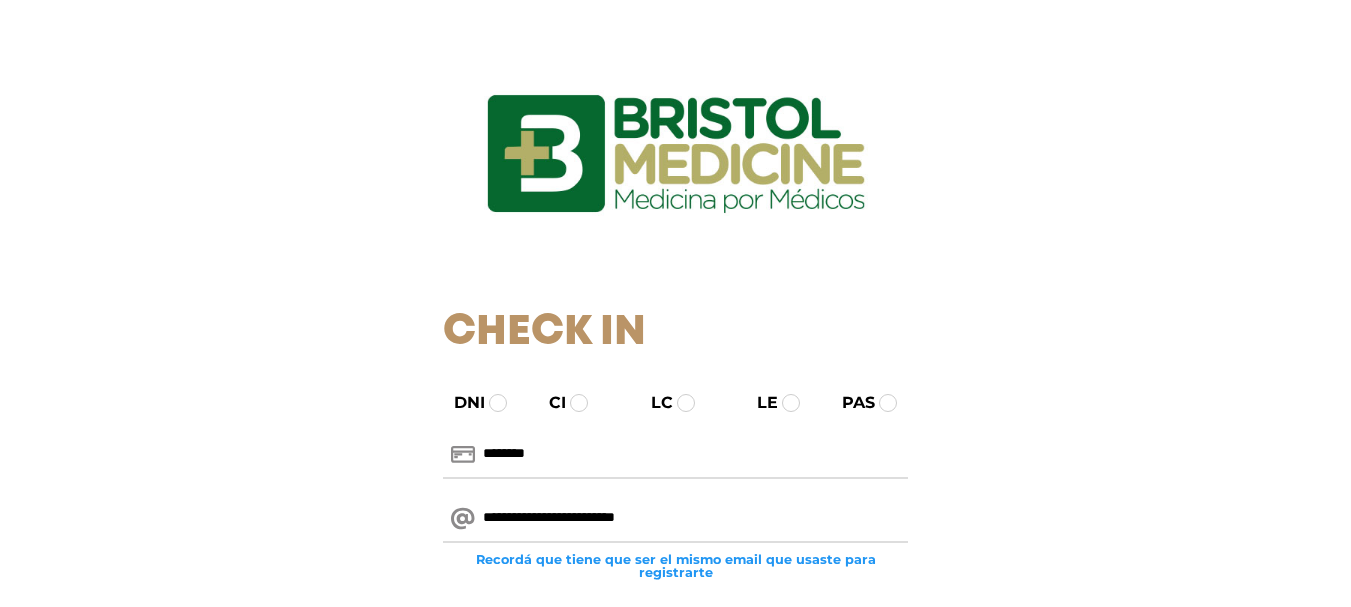 scroll, scrollTop: 0, scrollLeft: 0, axis: both 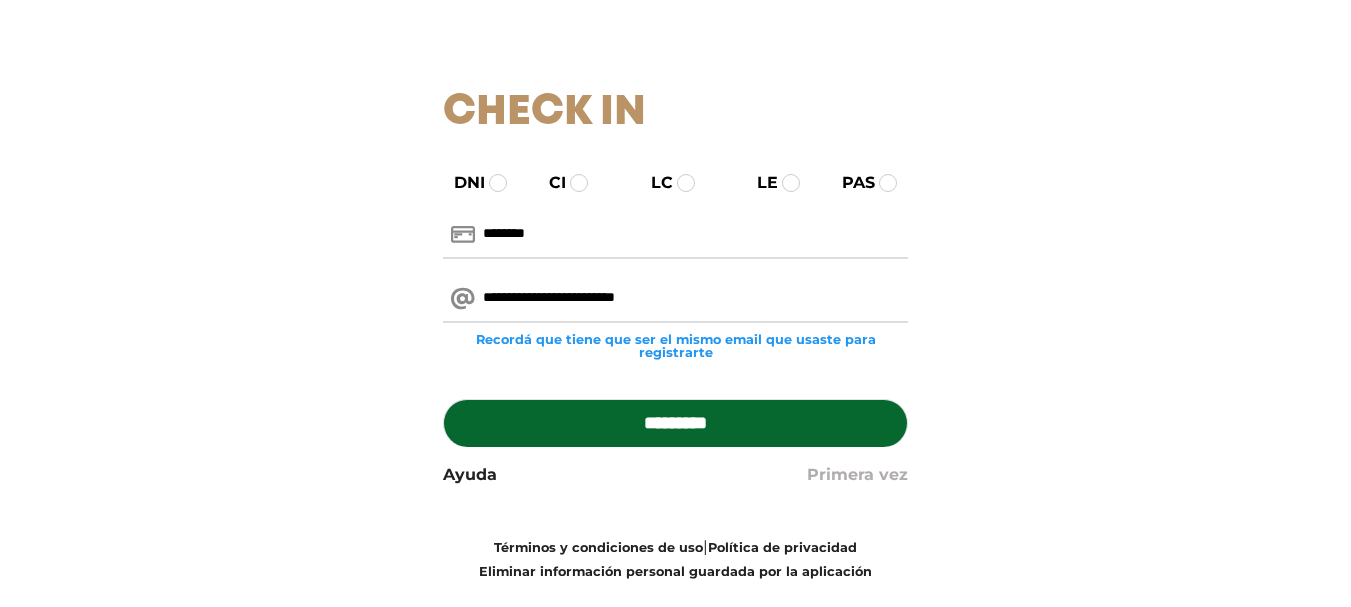 click on "Primera vez" at bounding box center [857, 475] 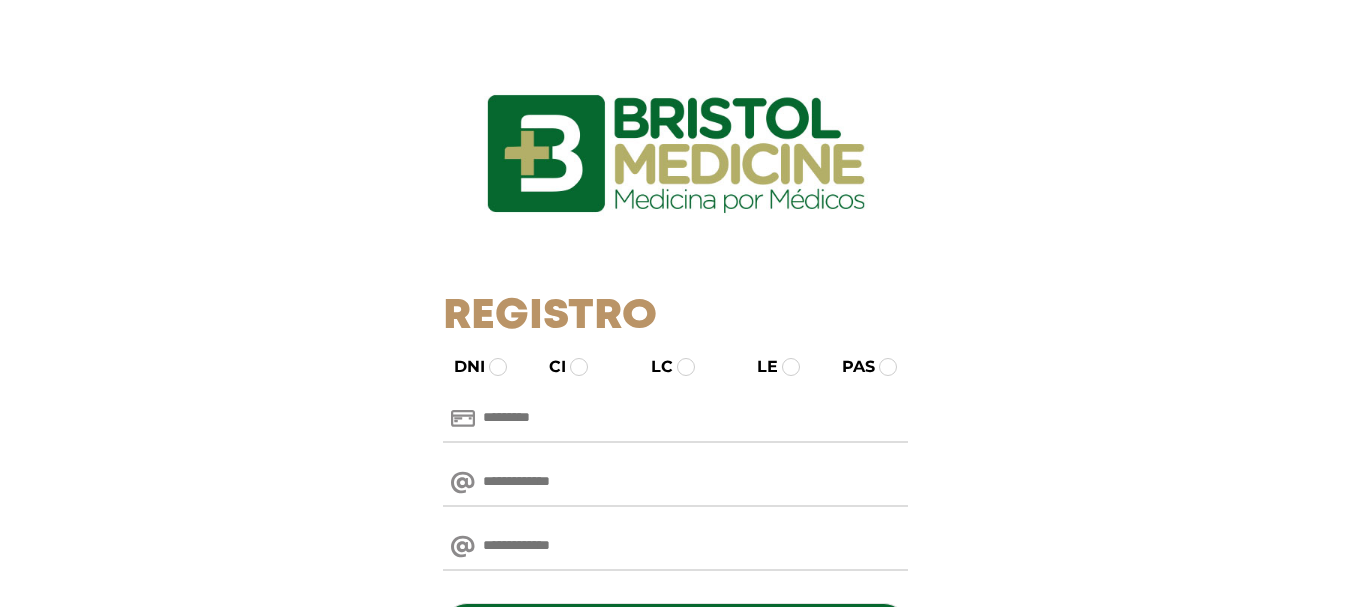 scroll, scrollTop: 0, scrollLeft: 0, axis: both 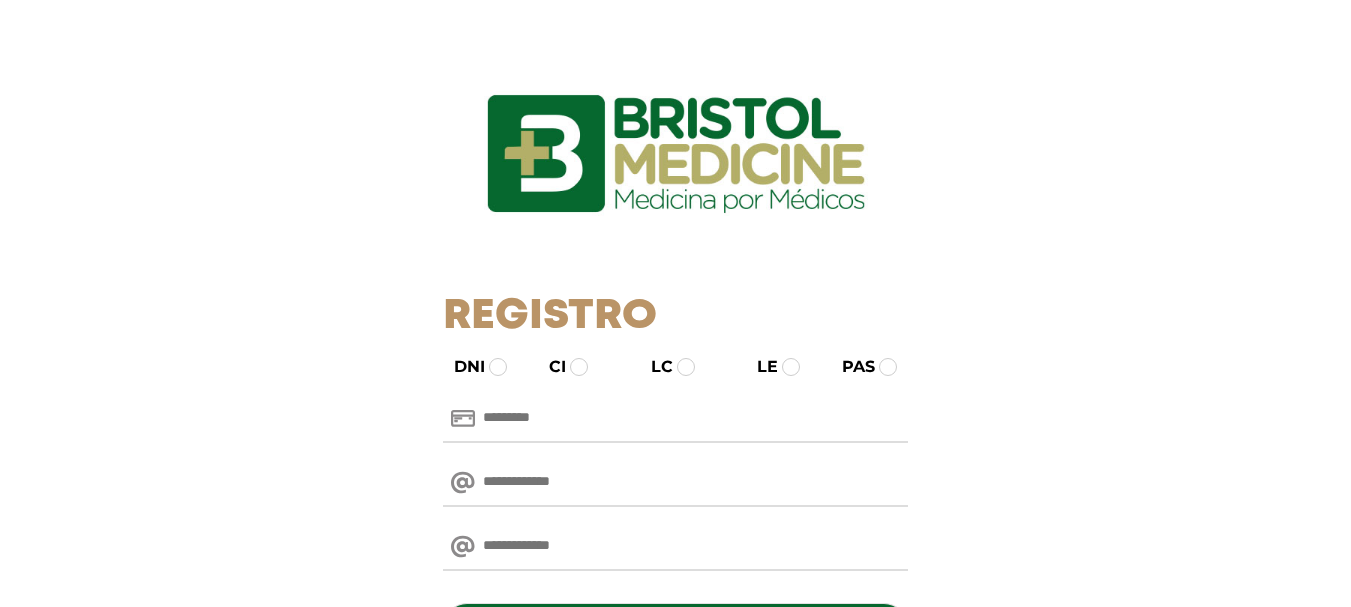 click at bounding box center (675, 419) 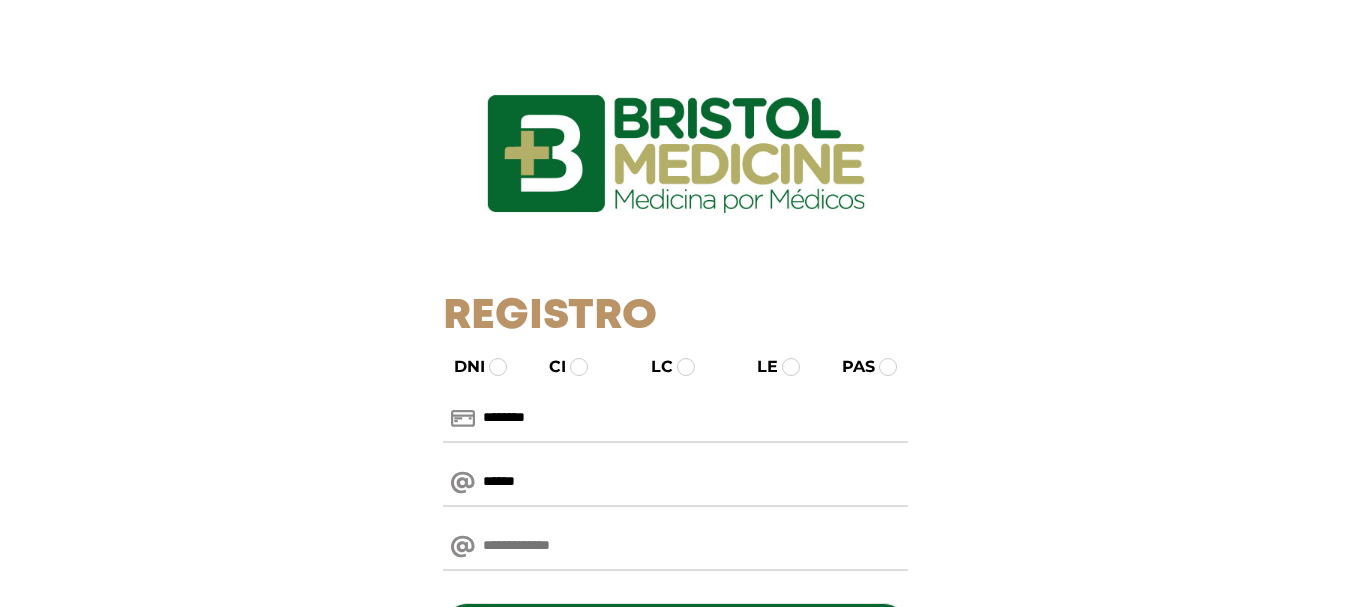 type on "**********" 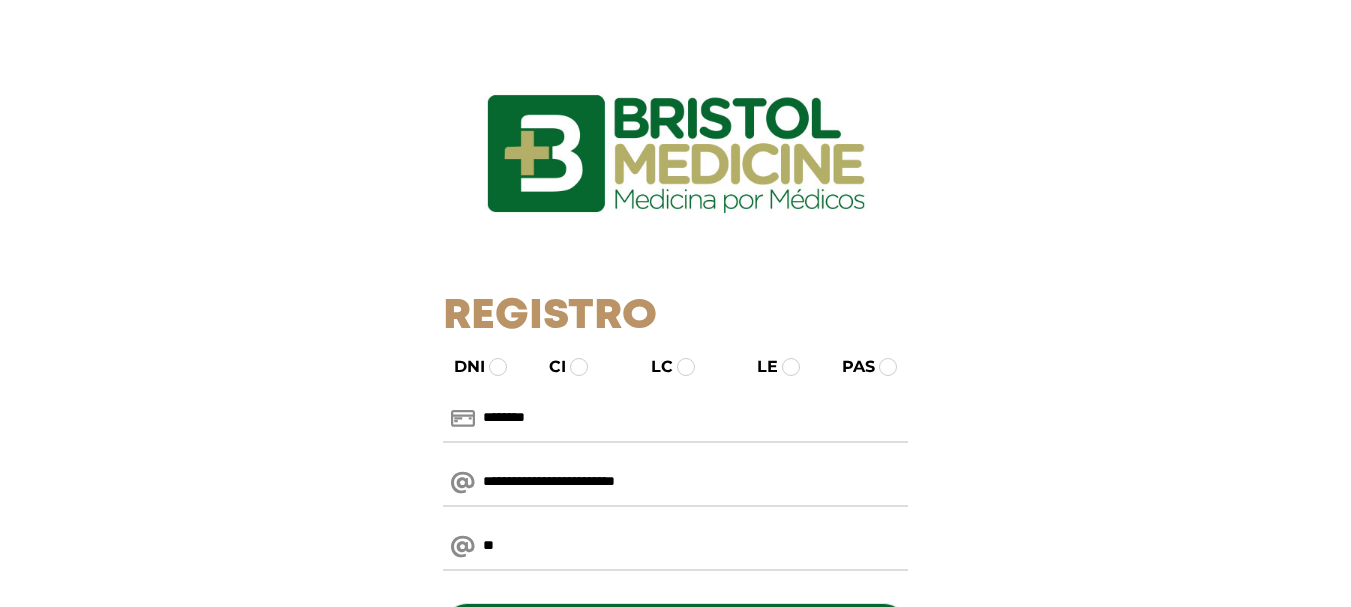 type on "**********" 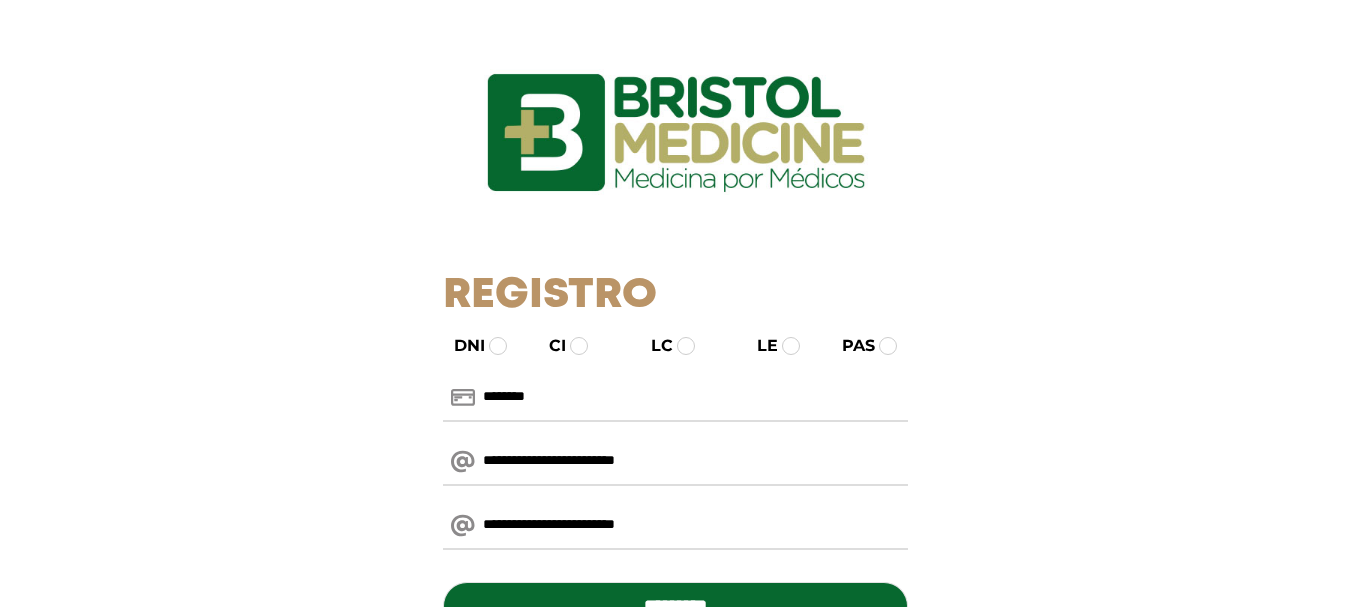 scroll, scrollTop: 152, scrollLeft: 0, axis: vertical 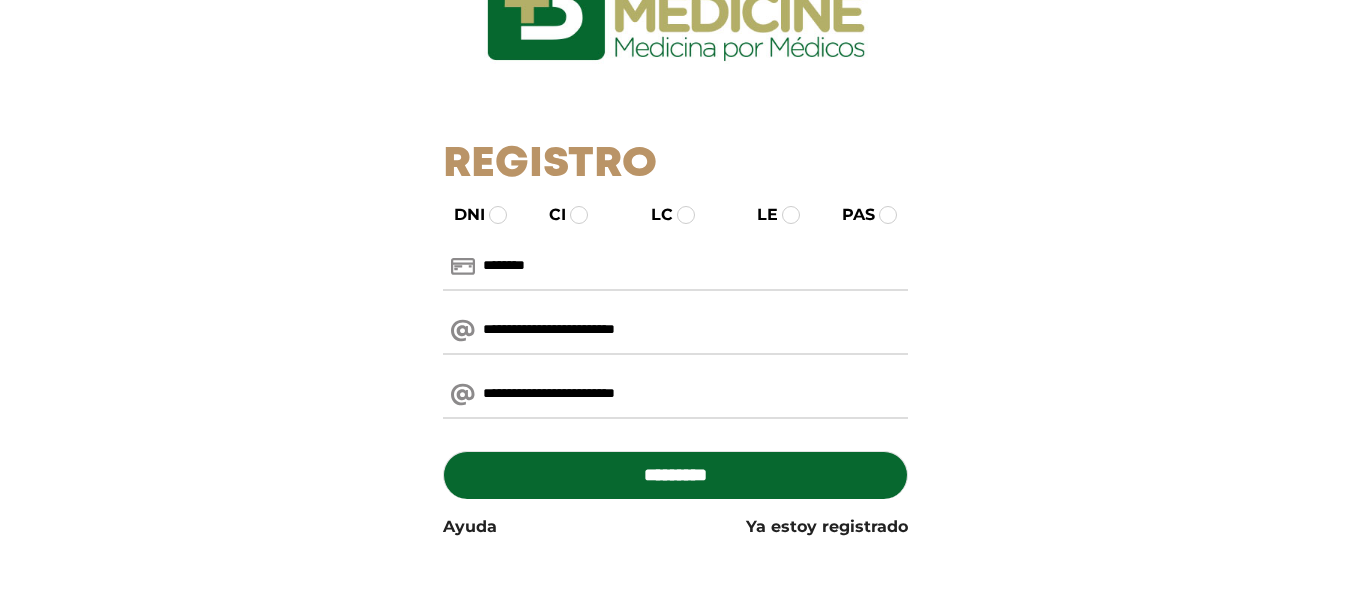 click on "*********" at bounding box center [675, 475] 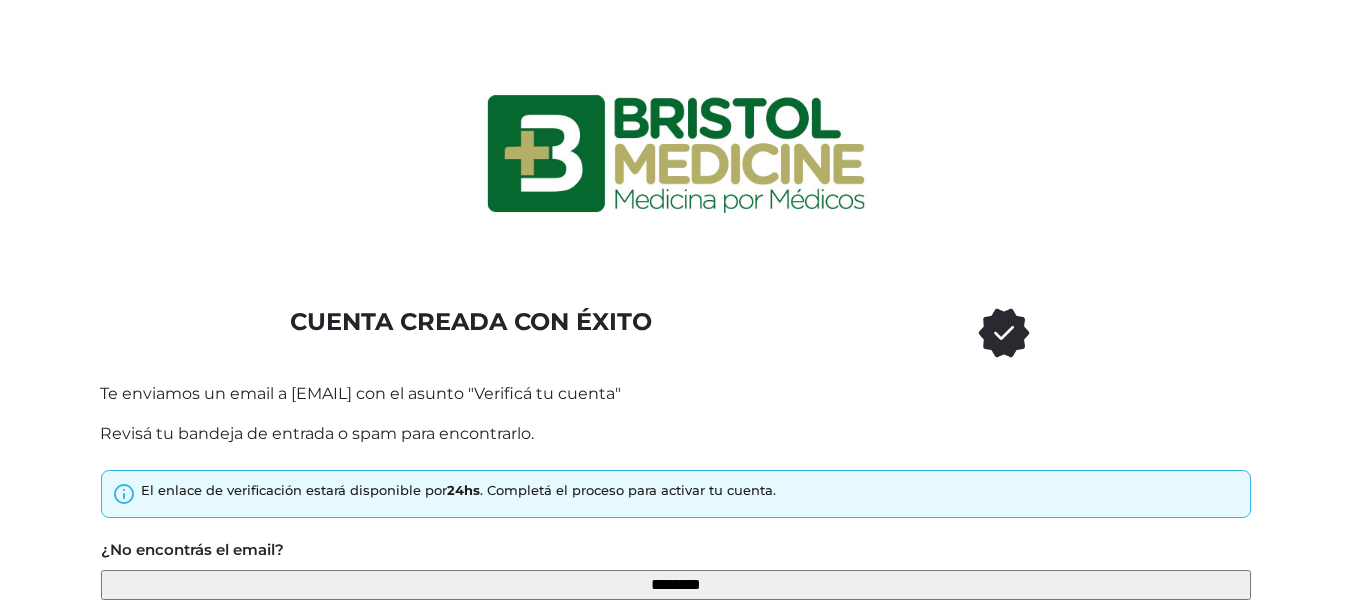 scroll, scrollTop: 0, scrollLeft: 0, axis: both 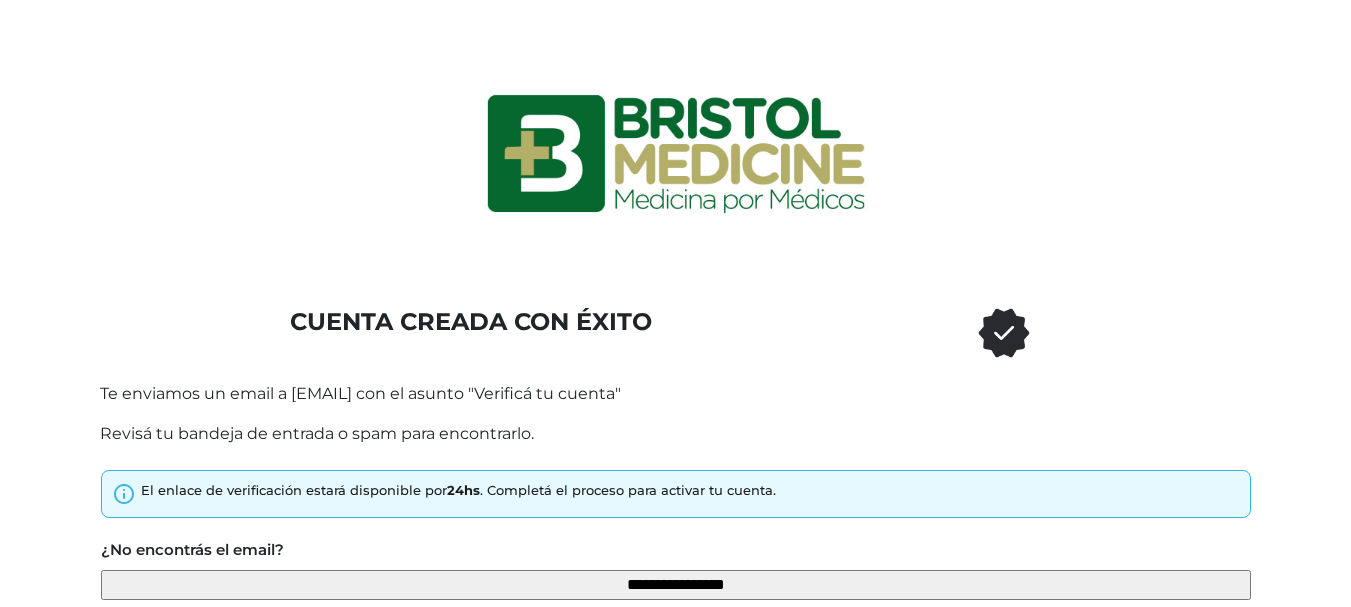 type on "********" 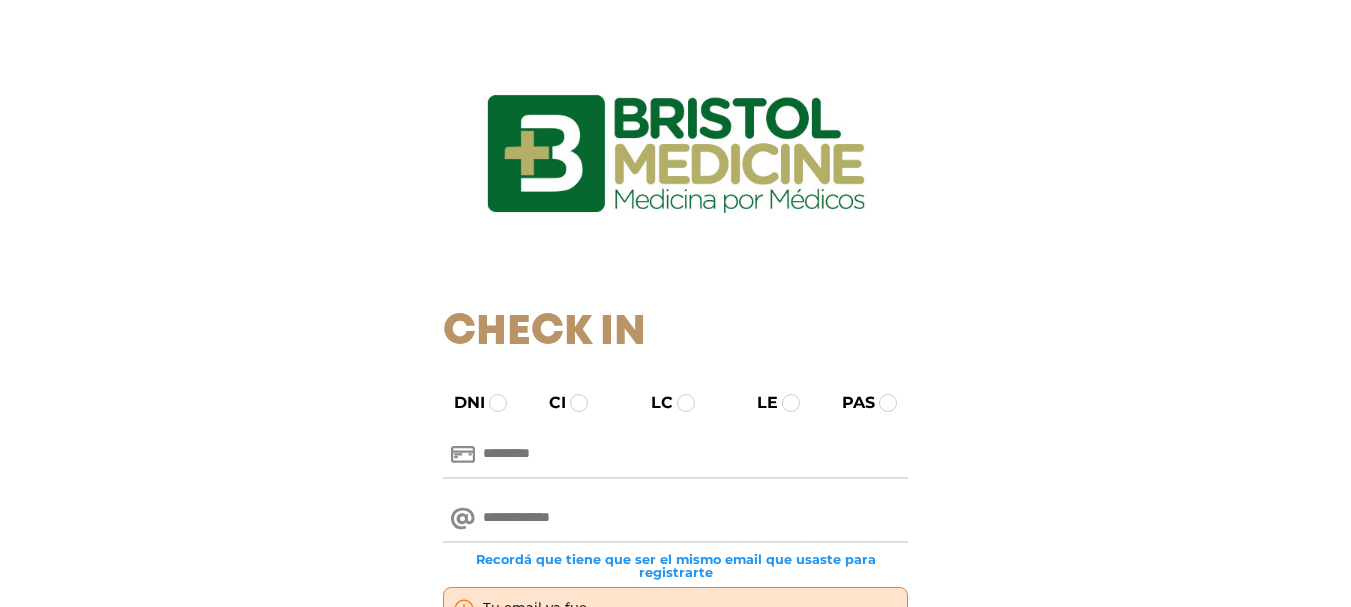 scroll, scrollTop: 0, scrollLeft: 0, axis: both 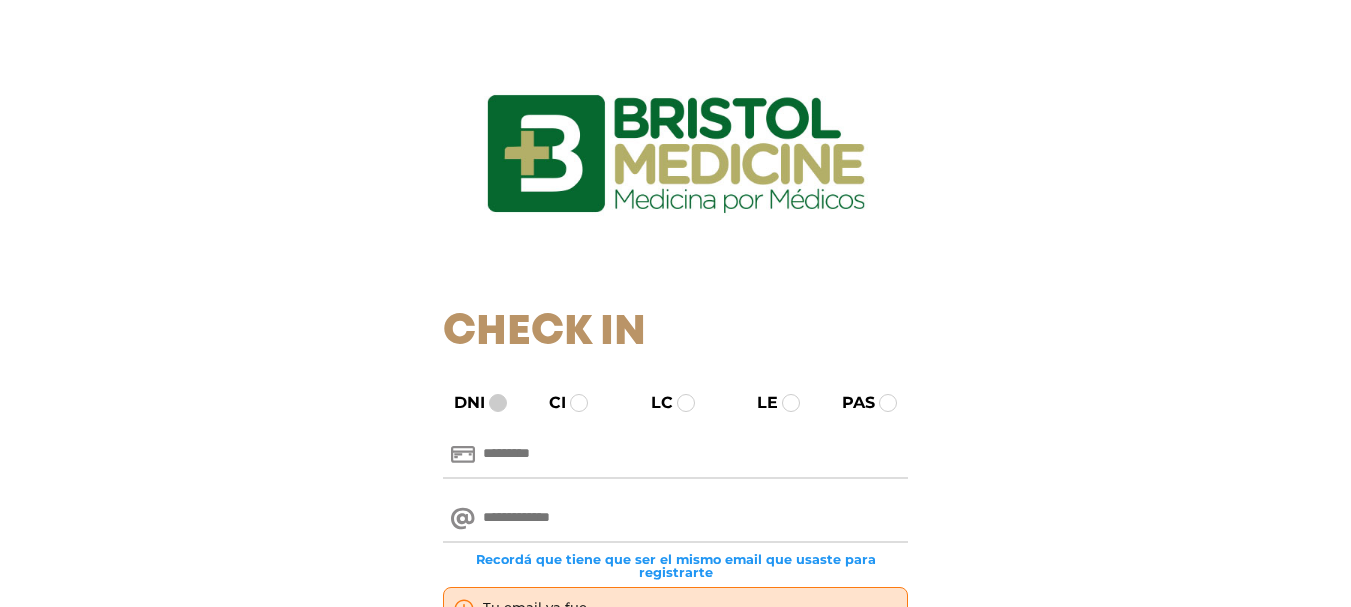 click at bounding box center [498, 403] 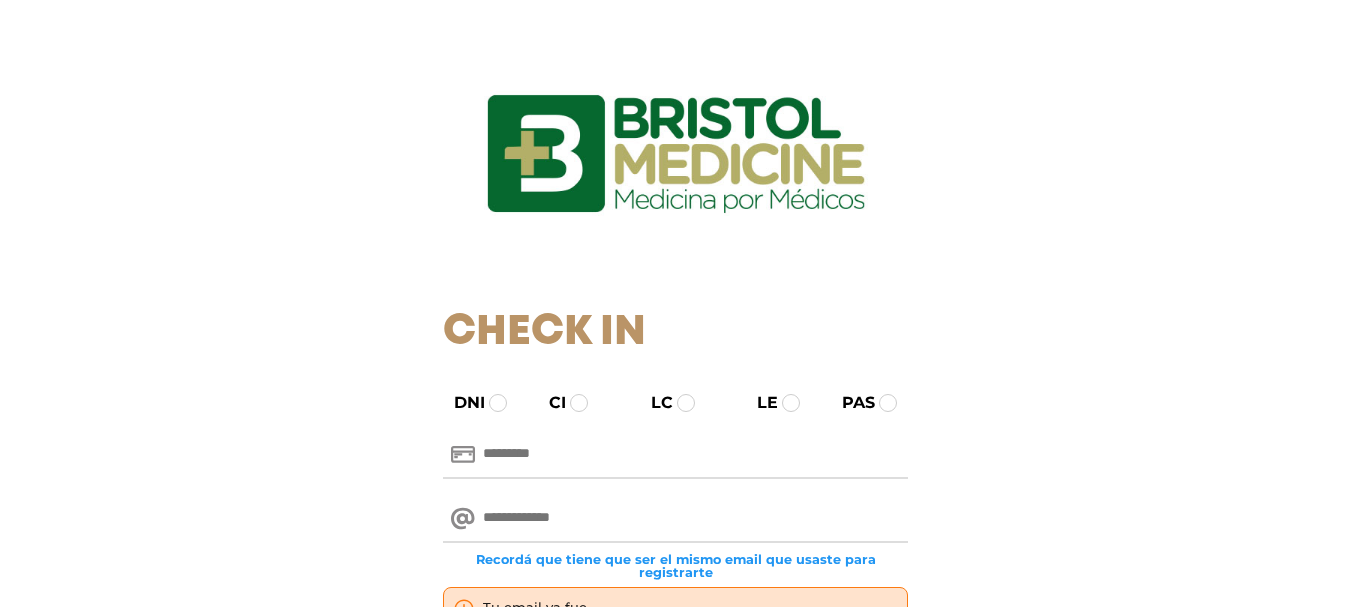 click at bounding box center (675, 455) 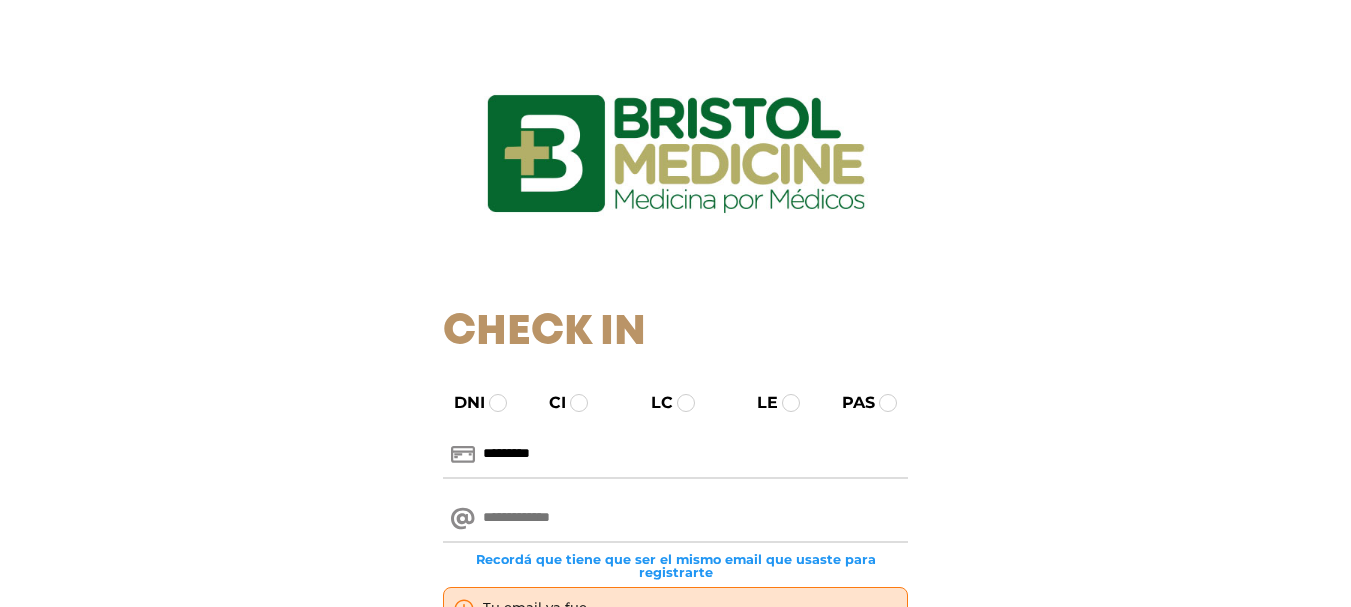 type on "********" 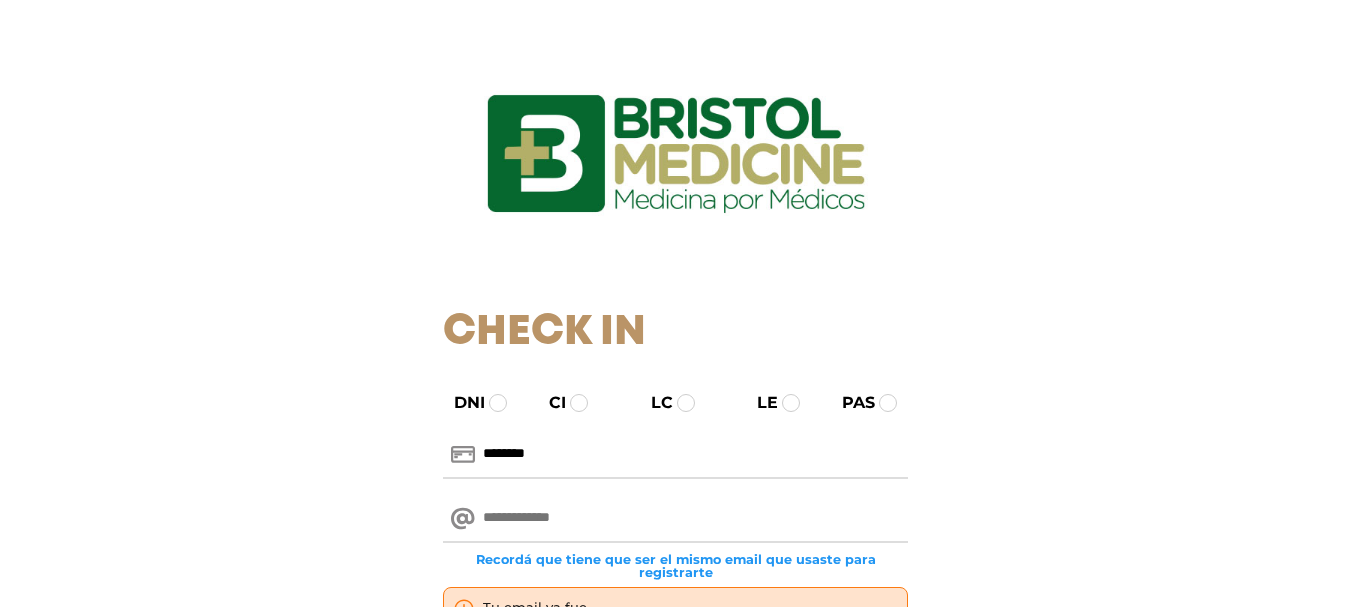 click at bounding box center [675, 519] 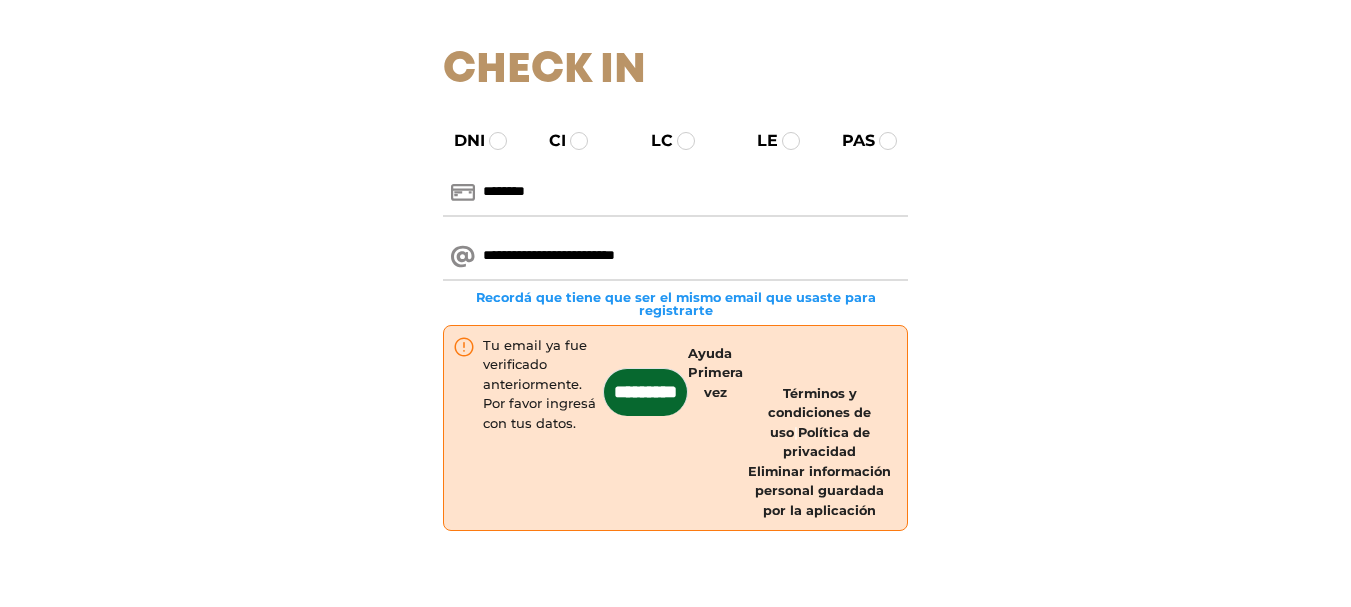 scroll, scrollTop: 282, scrollLeft: 0, axis: vertical 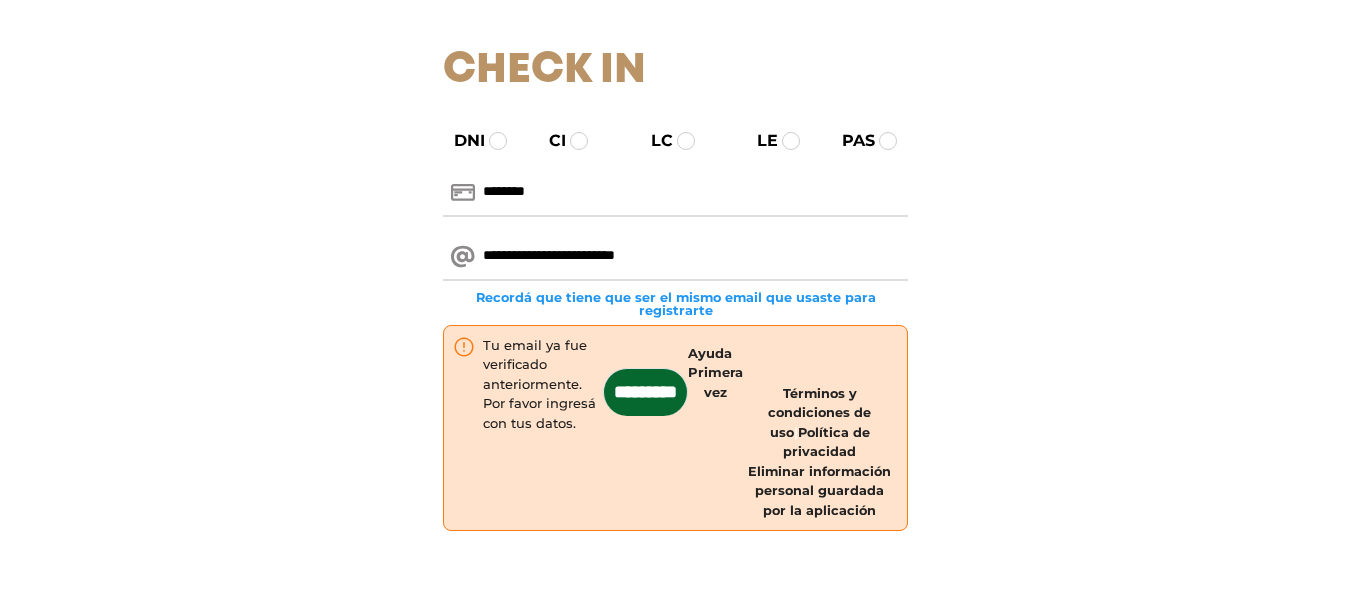 drag, startPoint x: 632, startPoint y: 380, endPoint x: 625, endPoint y: 402, distance: 23.086792 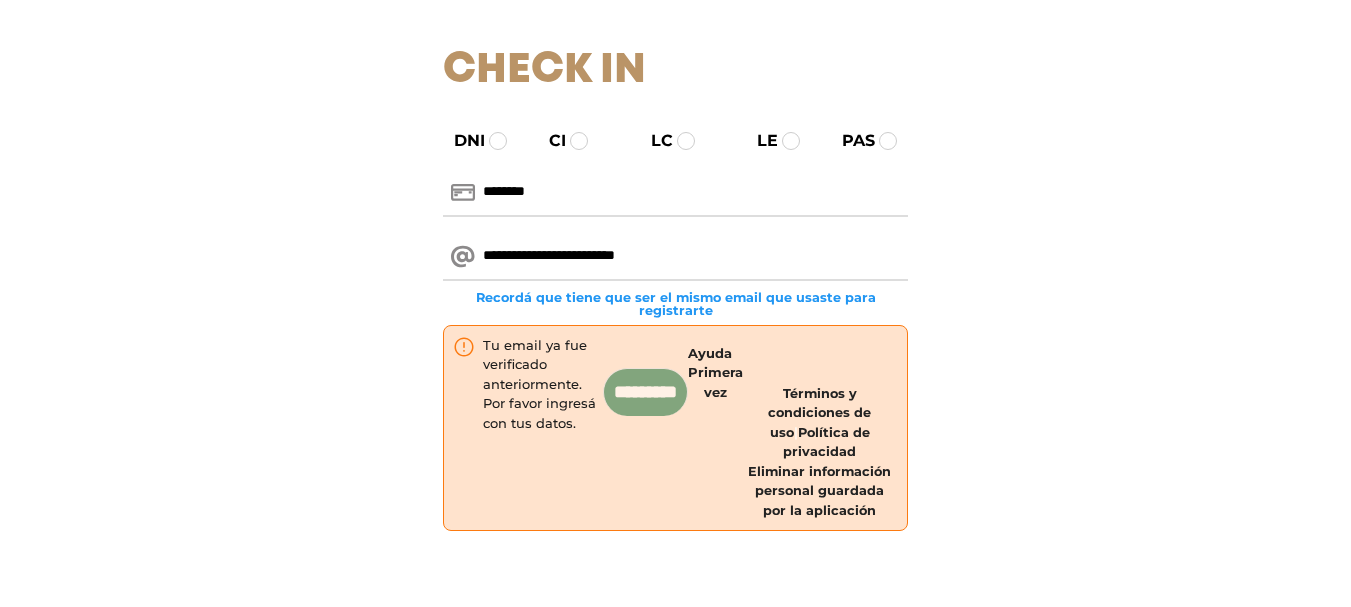 click on "*********" at bounding box center [645, 392] 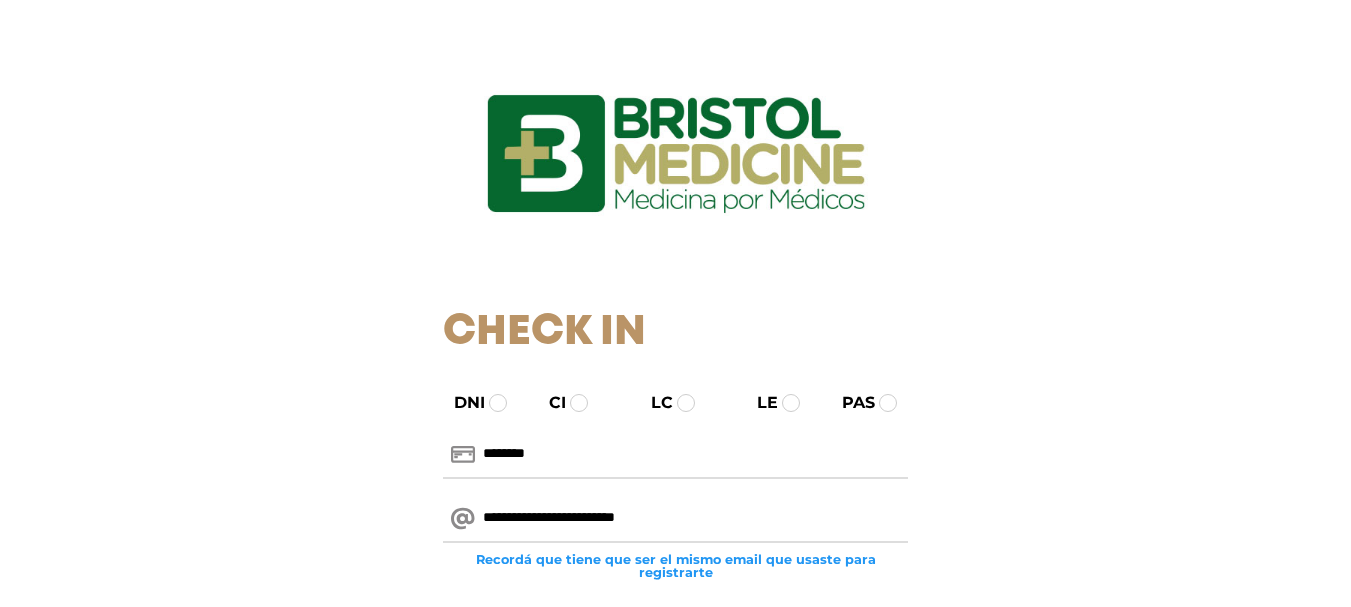 scroll, scrollTop: 0, scrollLeft: 0, axis: both 